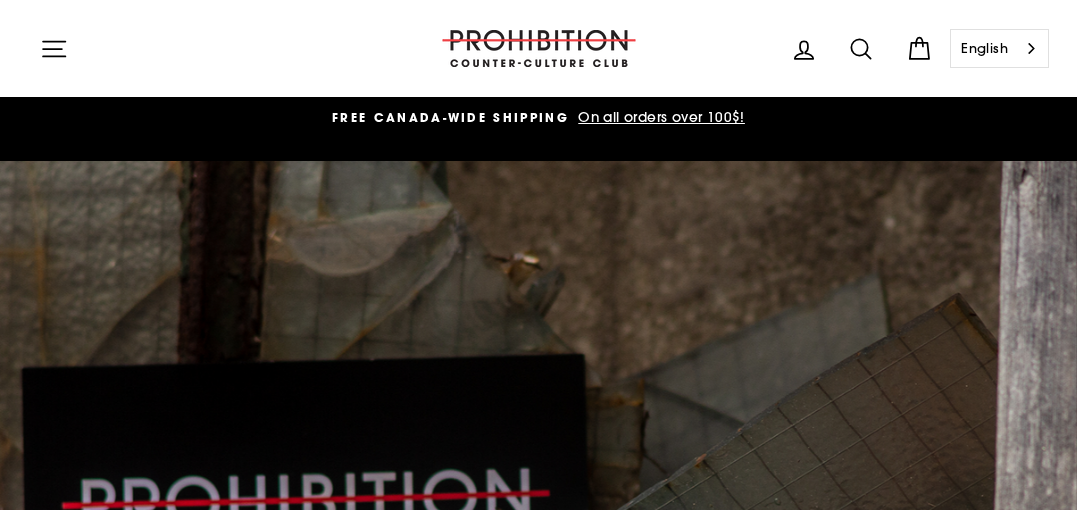 scroll, scrollTop: 0, scrollLeft: 0, axis: both 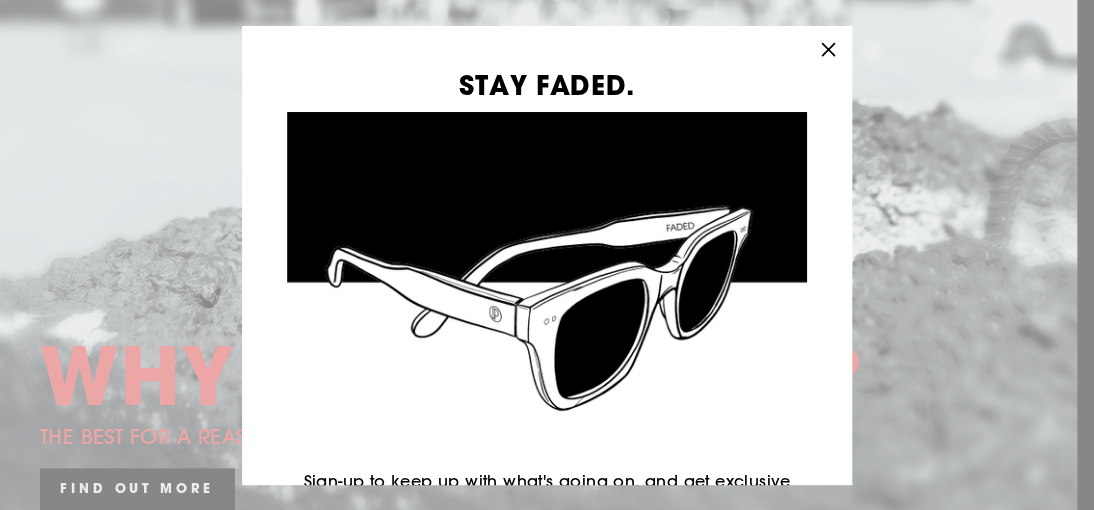 click 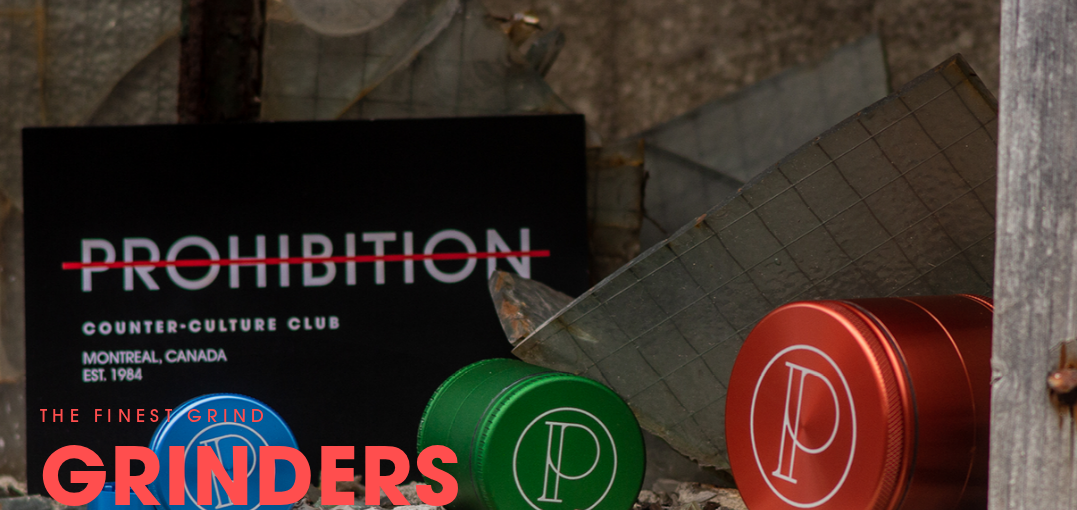 scroll, scrollTop: 418, scrollLeft: 0, axis: vertical 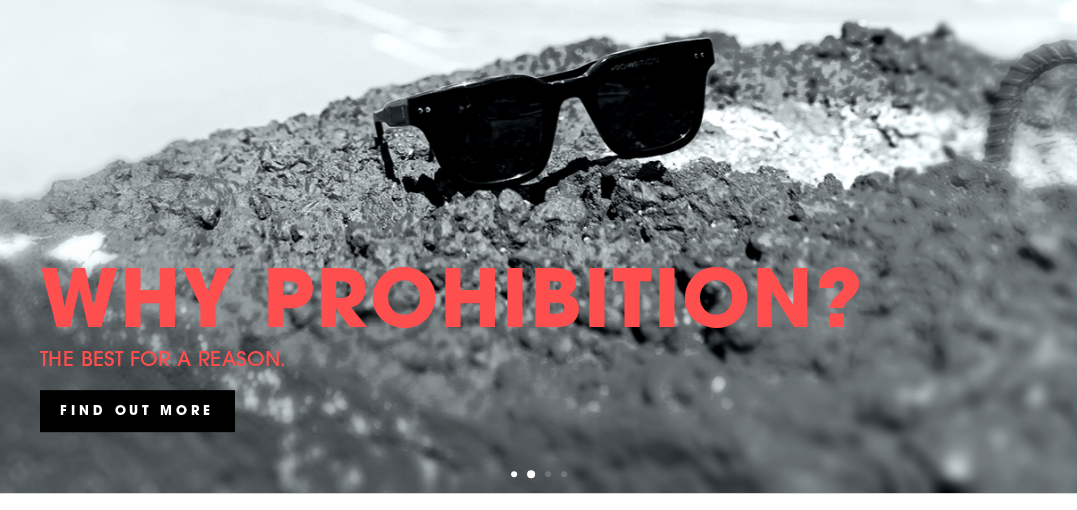 click on "1" at bounding box center [516, 476] 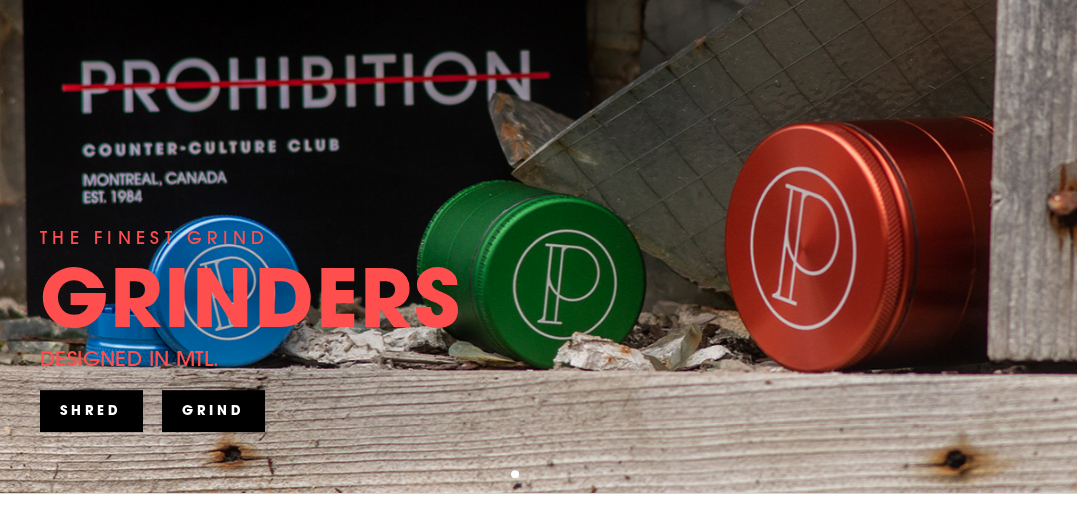 click on "SHRED" at bounding box center [91, 410] 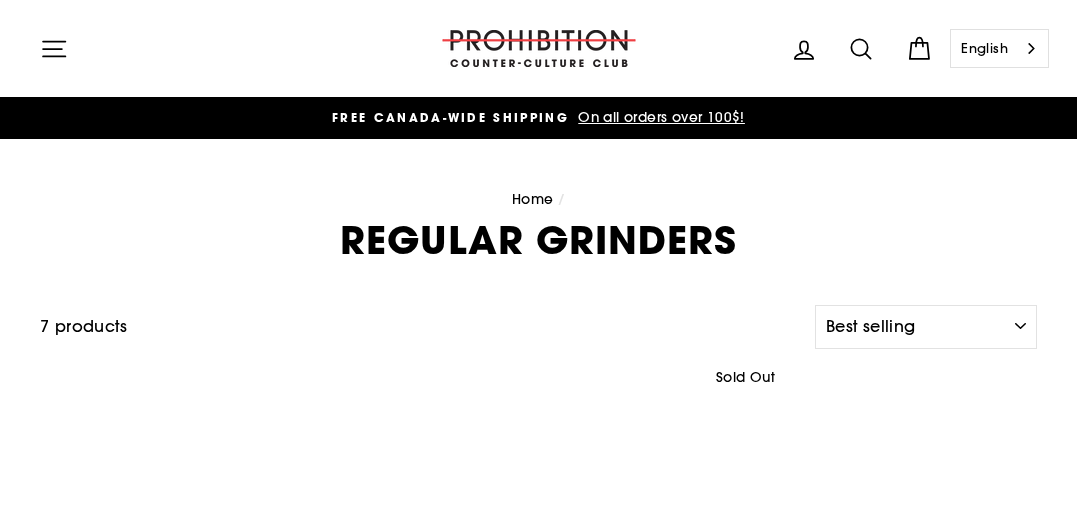select on "best-selling" 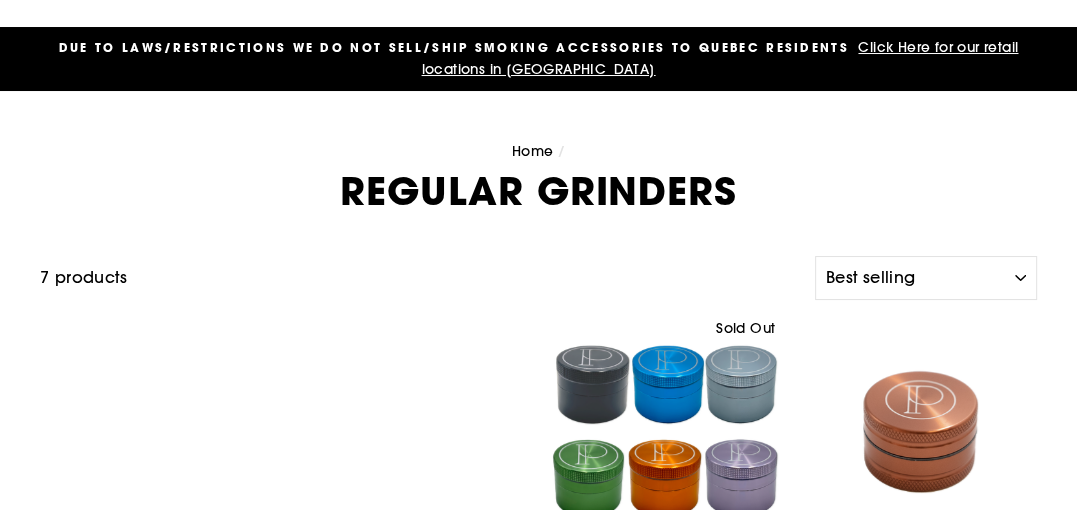 scroll, scrollTop: 24, scrollLeft: 0, axis: vertical 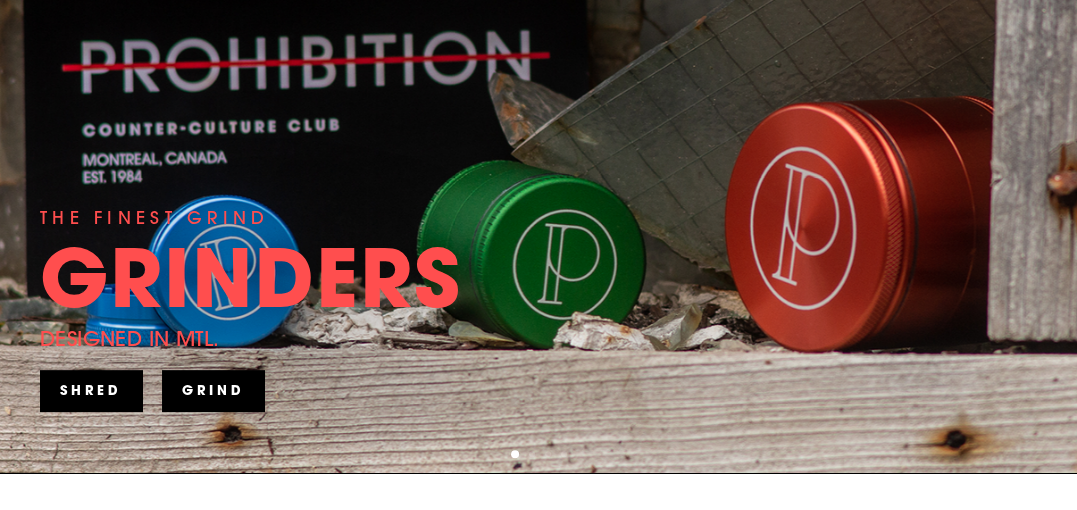 click on "GRIND" at bounding box center (213, 390) 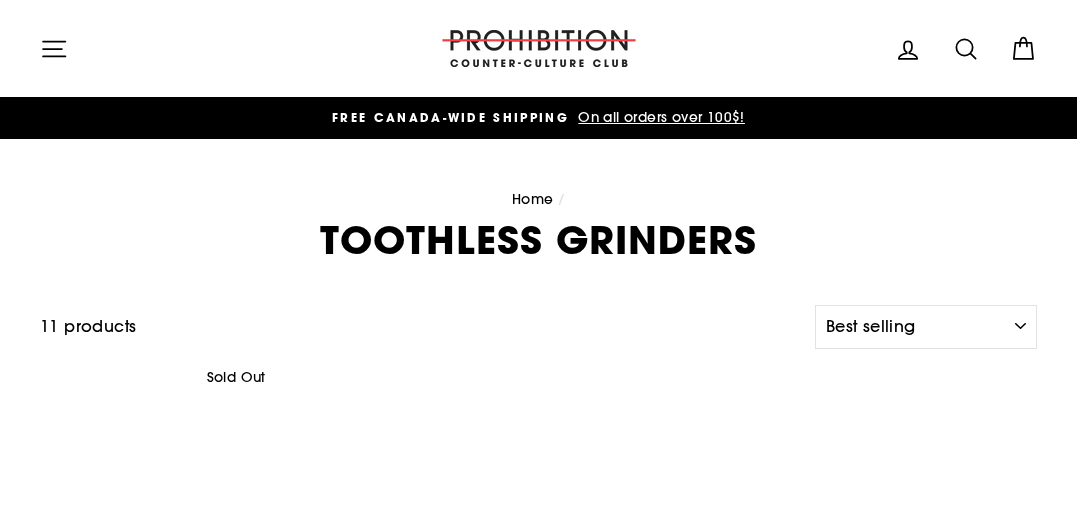 select on "best-selling" 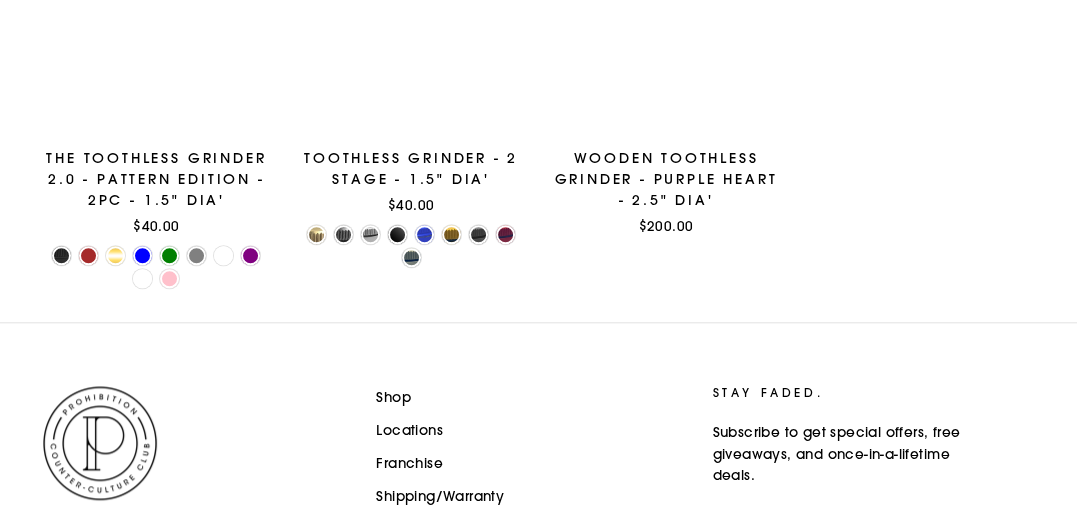scroll, scrollTop: 1156, scrollLeft: 0, axis: vertical 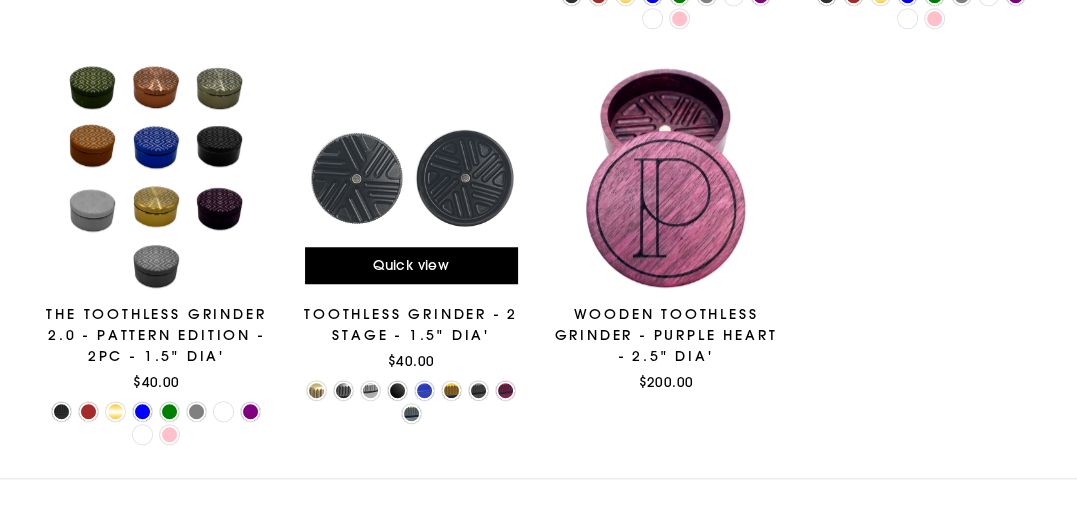 click at bounding box center [411, 178] 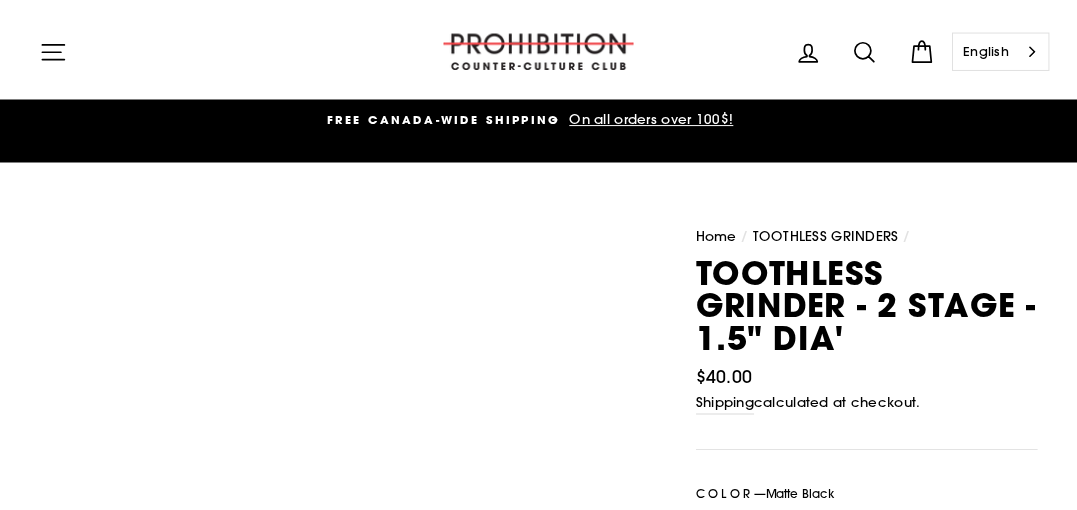 scroll, scrollTop: 0, scrollLeft: 0, axis: both 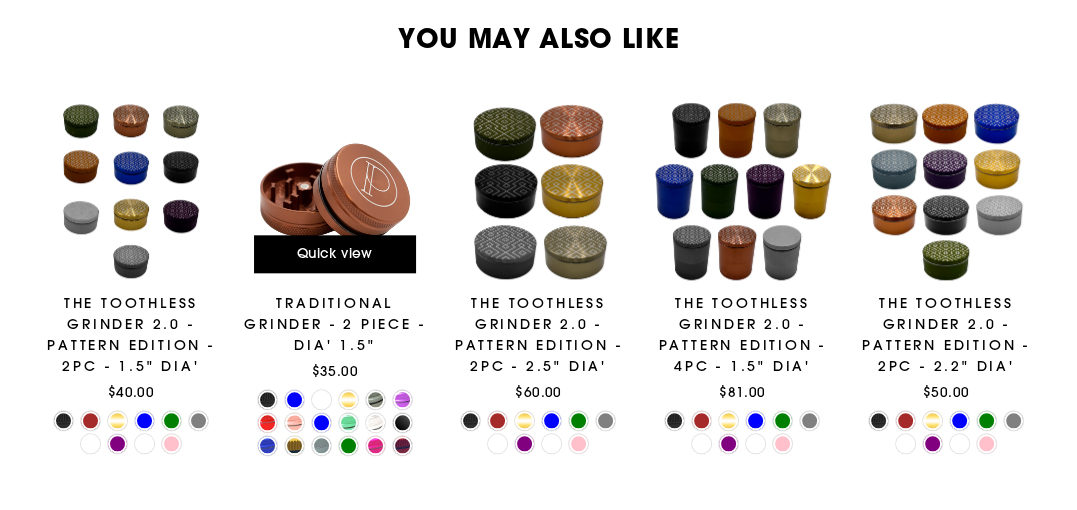 click at bounding box center (335, 192) 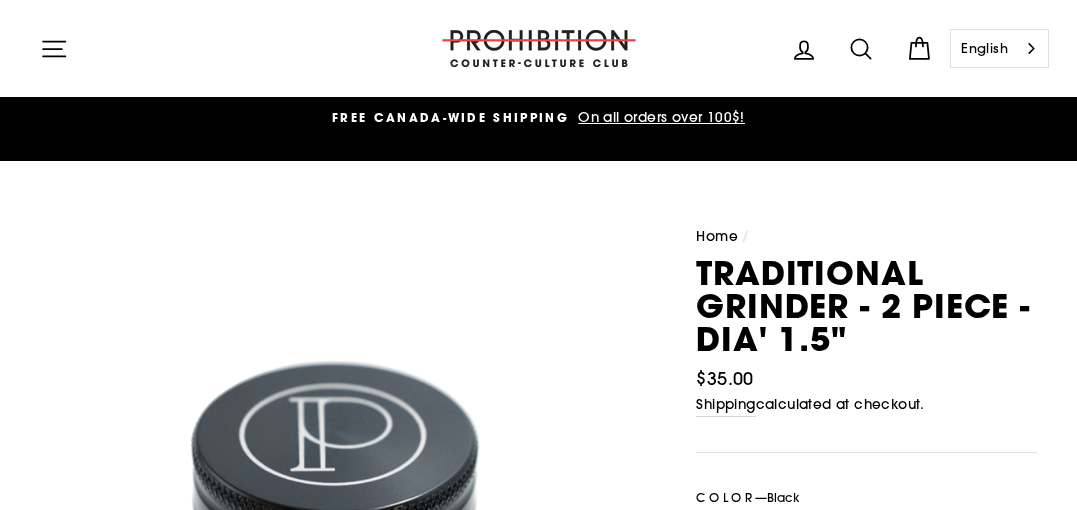 scroll, scrollTop: 0, scrollLeft: 0, axis: both 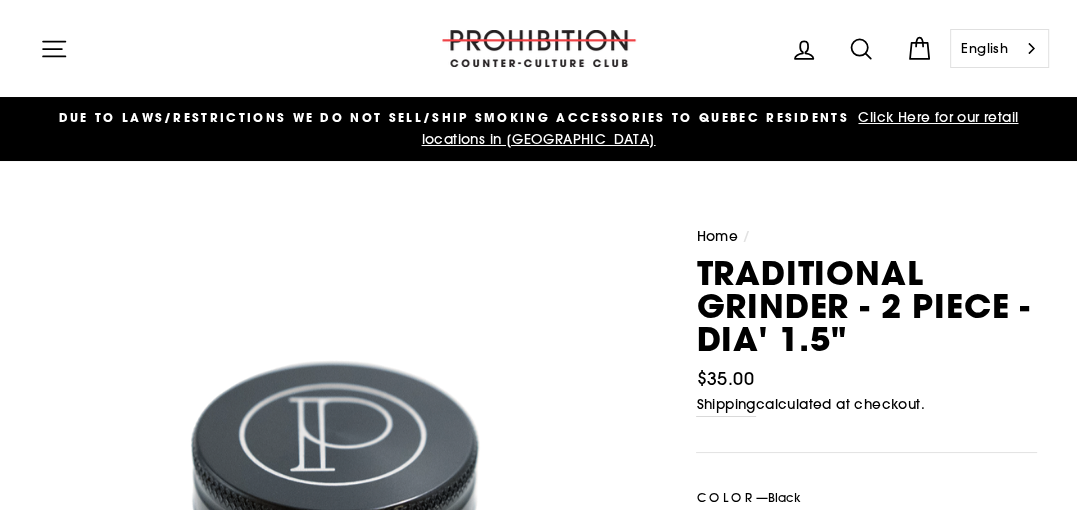 drag, startPoint x: 983, startPoint y: 166, endPoint x: 996, endPoint y: 178, distance: 17.691807 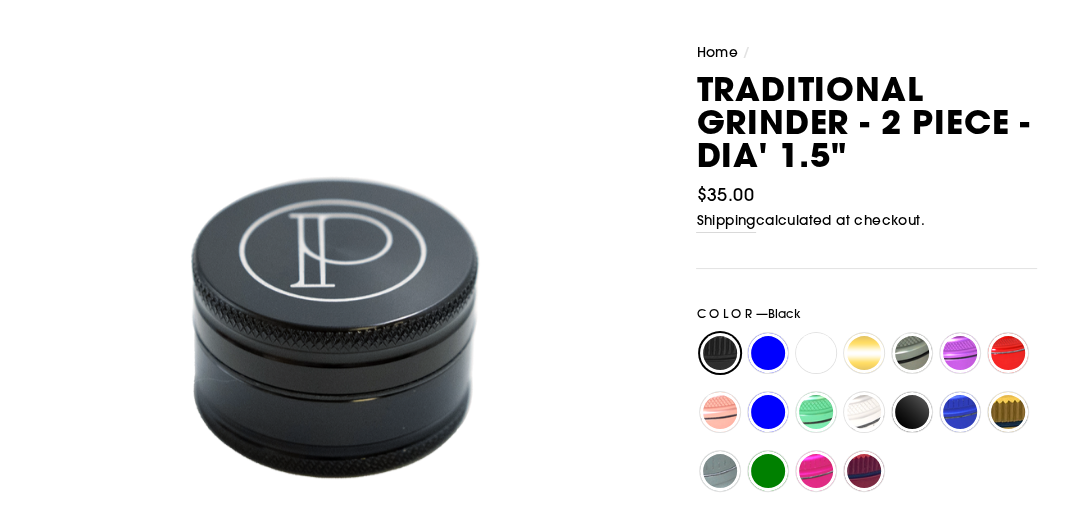 scroll, scrollTop: 204, scrollLeft: 0, axis: vertical 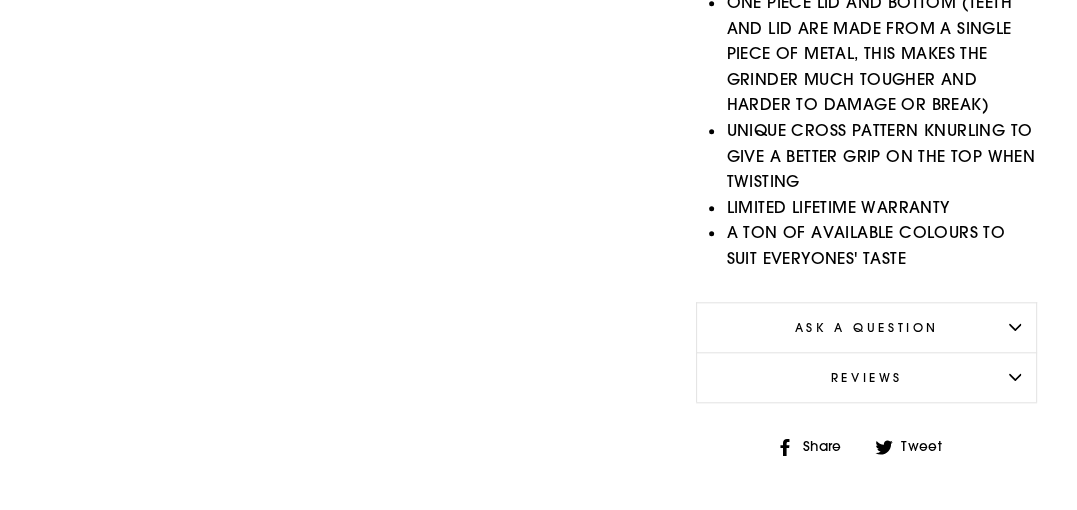 click 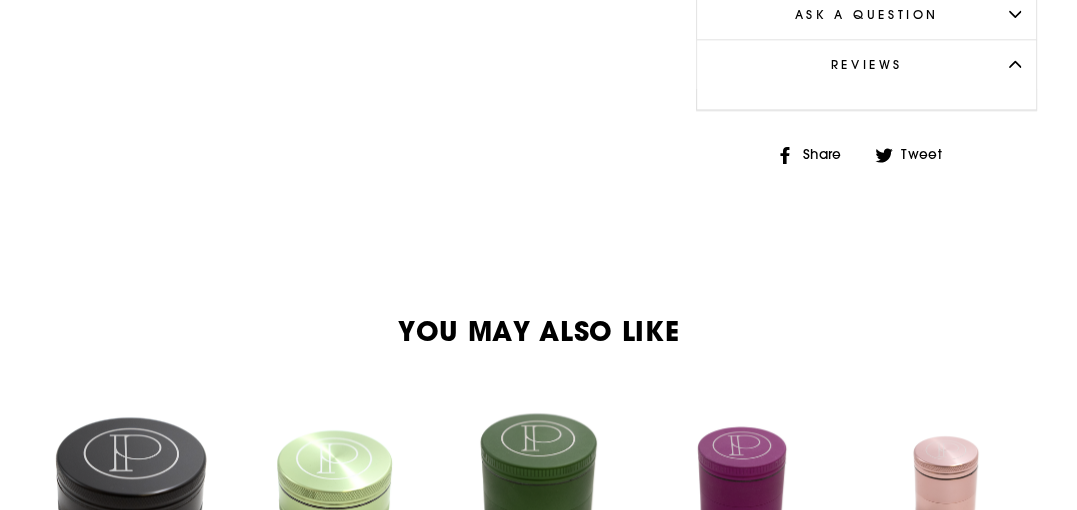 scroll, scrollTop: 2018, scrollLeft: 0, axis: vertical 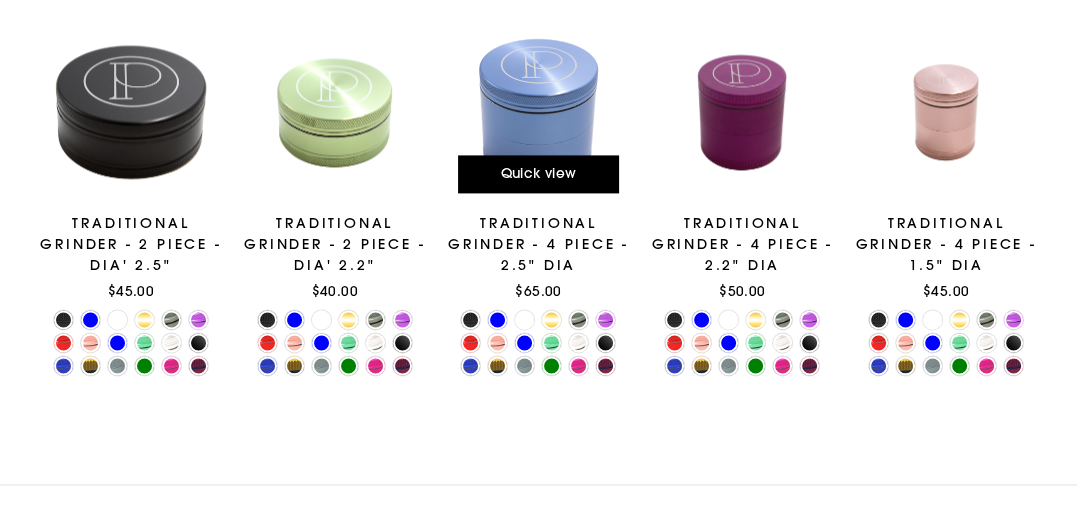 click at bounding box center [539, 112] 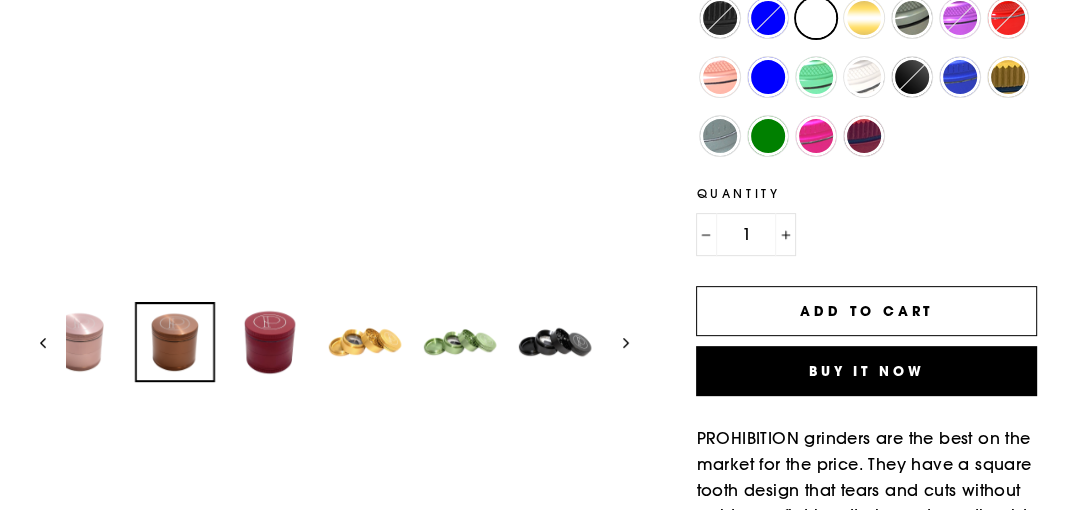 scroll, scrollTop: 504, scrollLeft: 0, axis: vertical 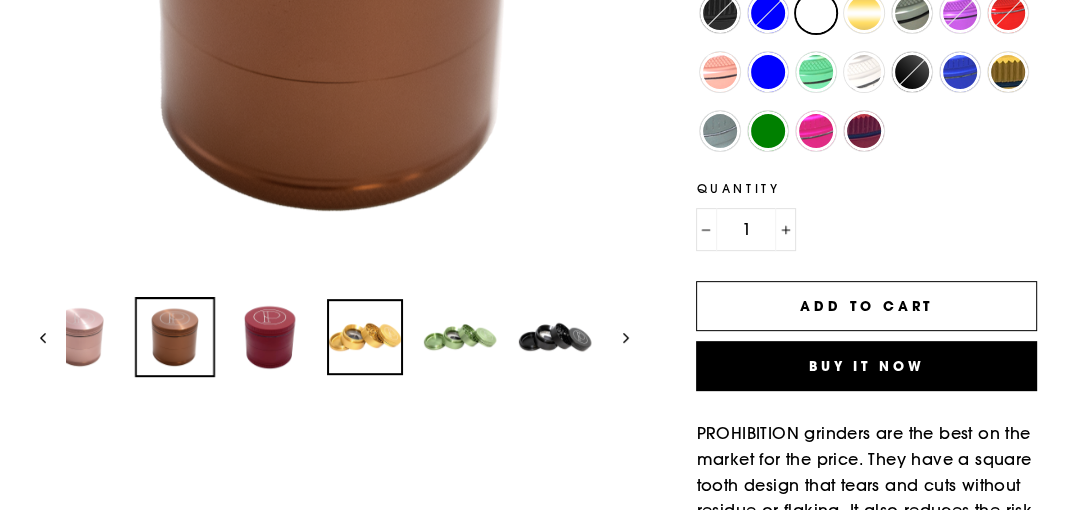 click at bounding box center [365, 337] 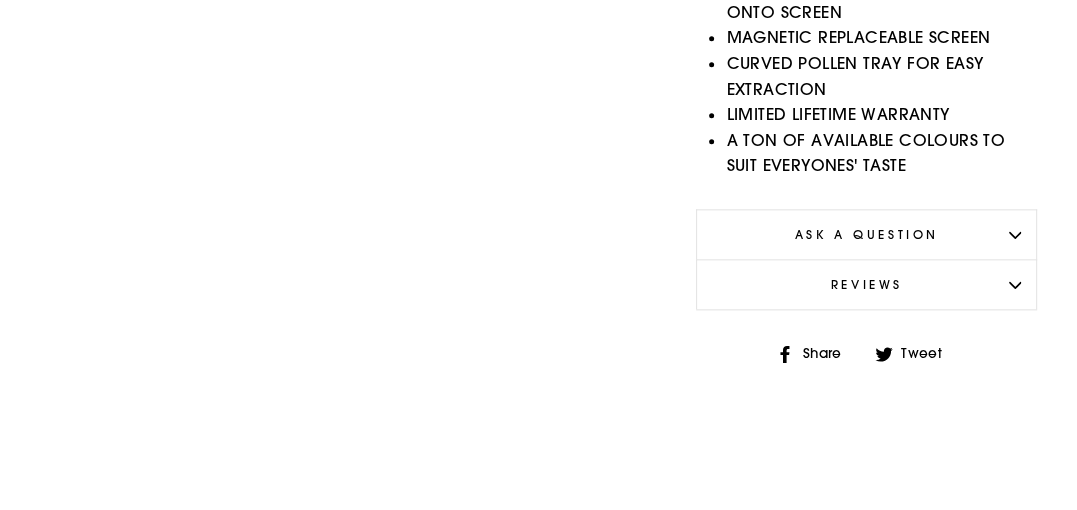 scroll, scrollTop: 875, scrollLeft: 0, axis: vertical 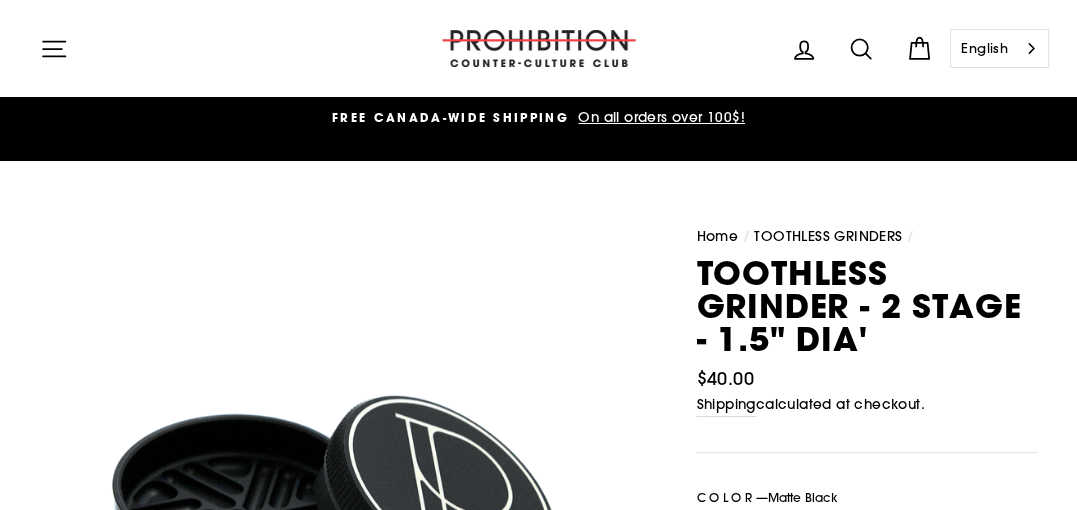 click on "Home" at bounding box center (717, 236) 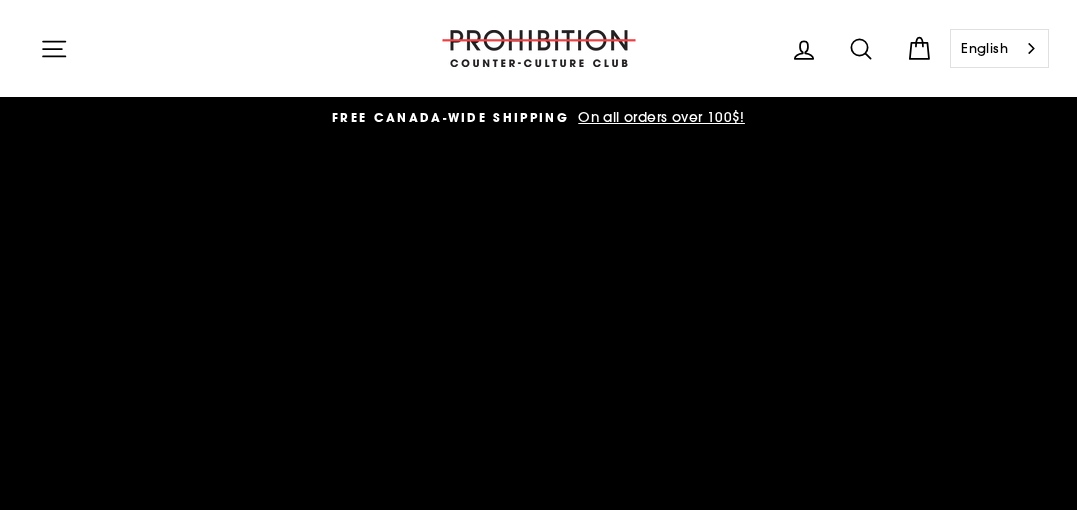 scroll, scrollTop: 0, scrollLeft: 0, axis: both 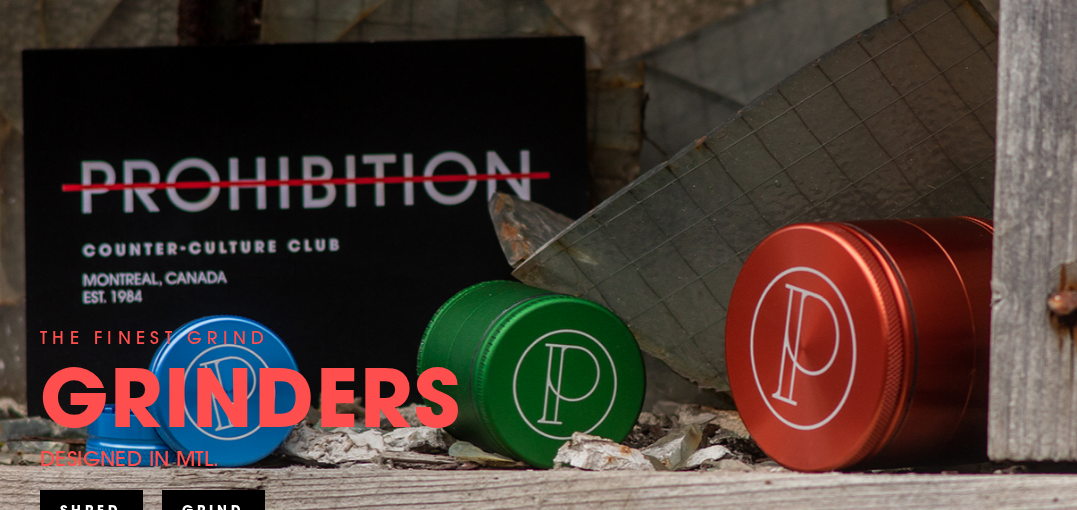 click on "SHRED" at bounding box center [91, 510] 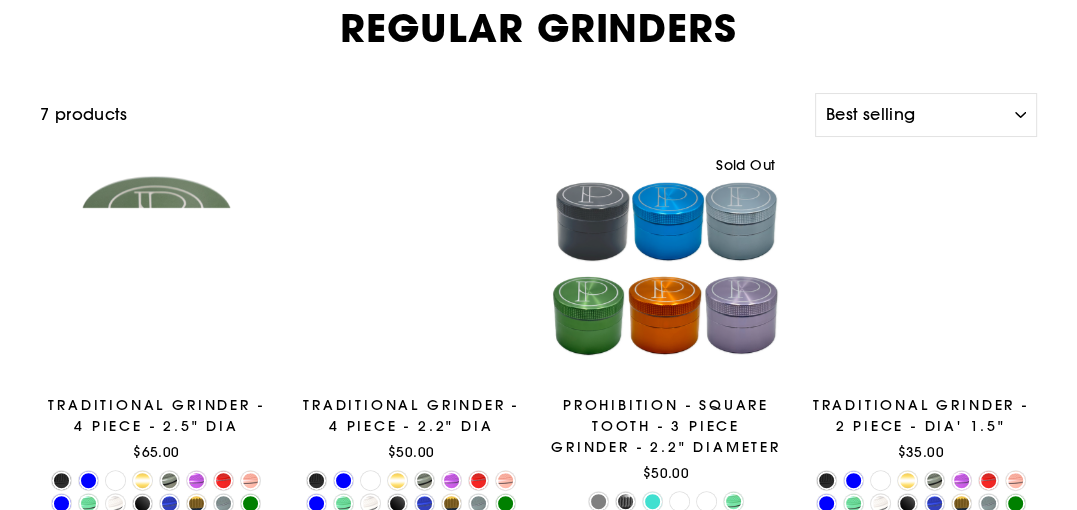scroll, scrollTop: 237, scrollLeft: 0, axis: vertical 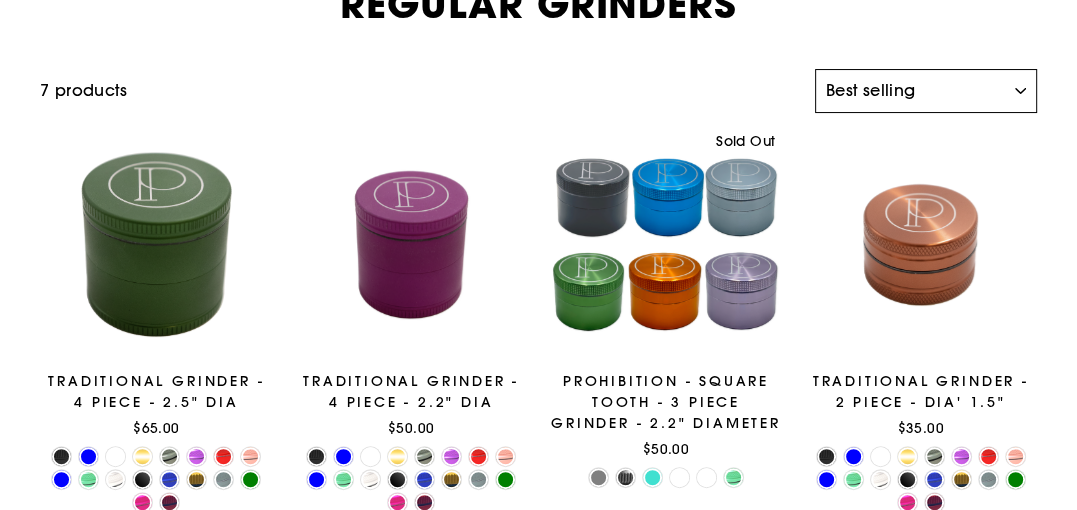 click on "Sort
Featured
Best selling
Alphabetically, A-Z
Alphabetically, Z-A
Price, low to high
Price, high to low
Date, old to new
Date, new to old" at bounding box center (926, 91) 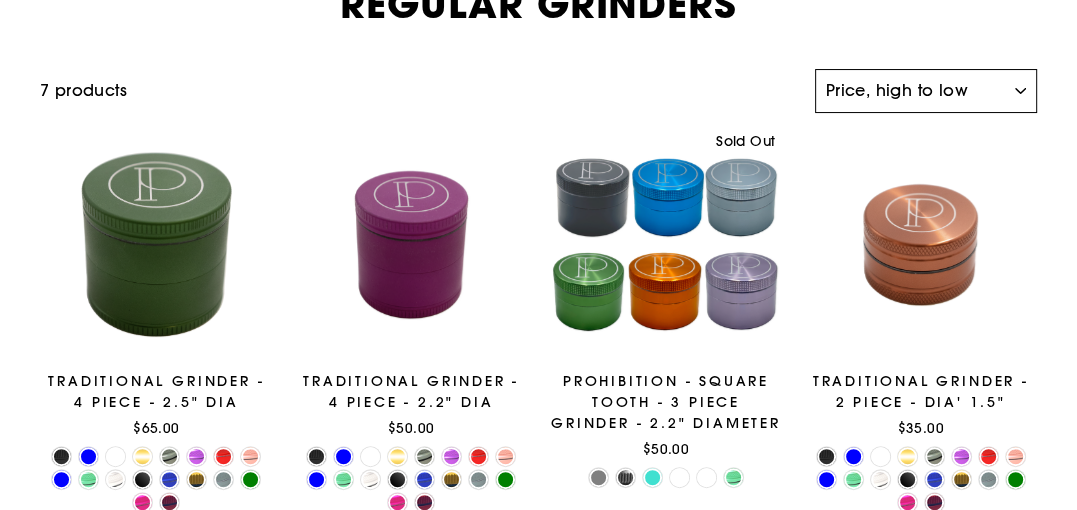 click on "Sort
Featured
Best selling
Alphabetically, A-Z
Alphabetically, Z-A
Price, low to high
Price, high to low
Date, old to new
Date, new to old" at bounding box center (926, 91) 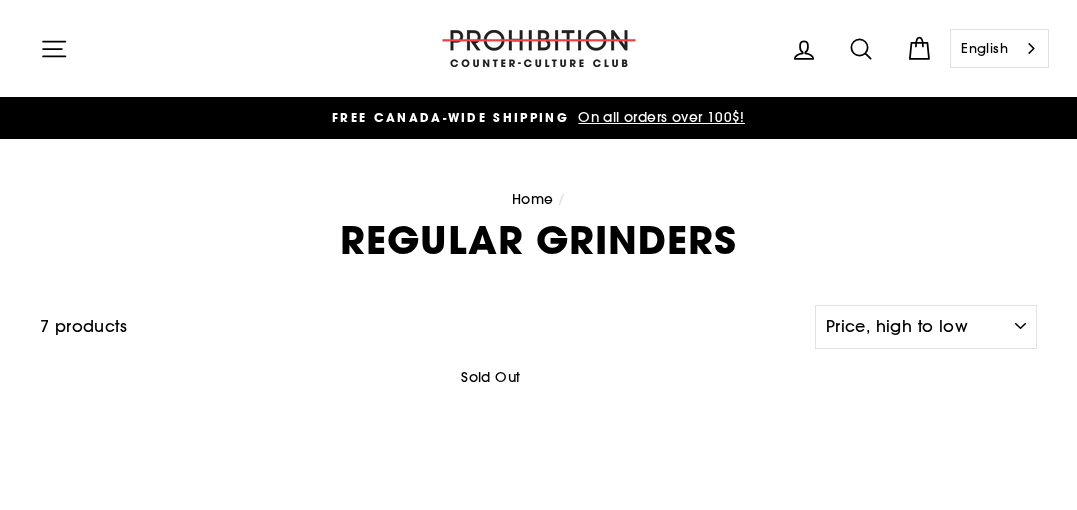 scroll, scrollTop: 0, scrollLeft: 0, axis: both 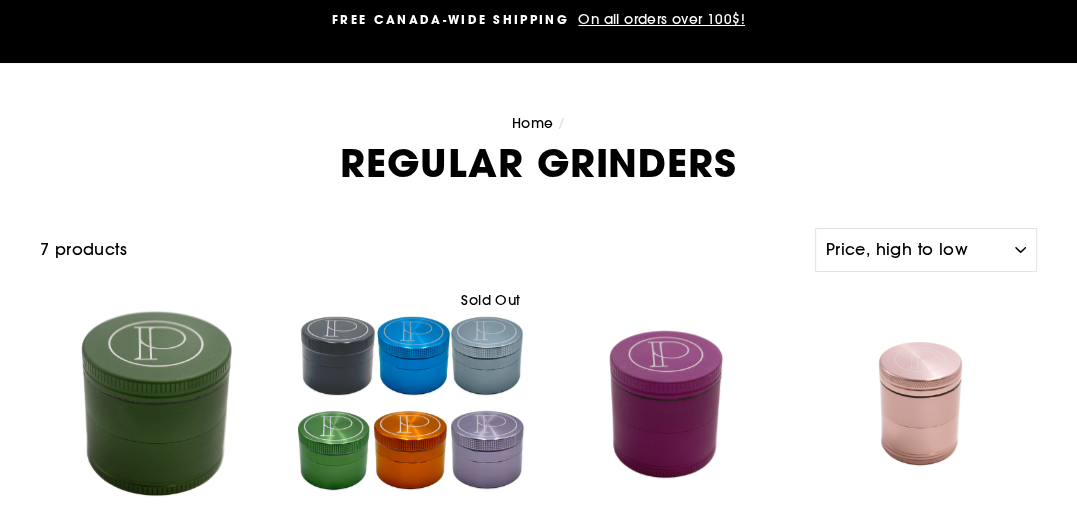 click on "Home" at bounding box center (533, 123) 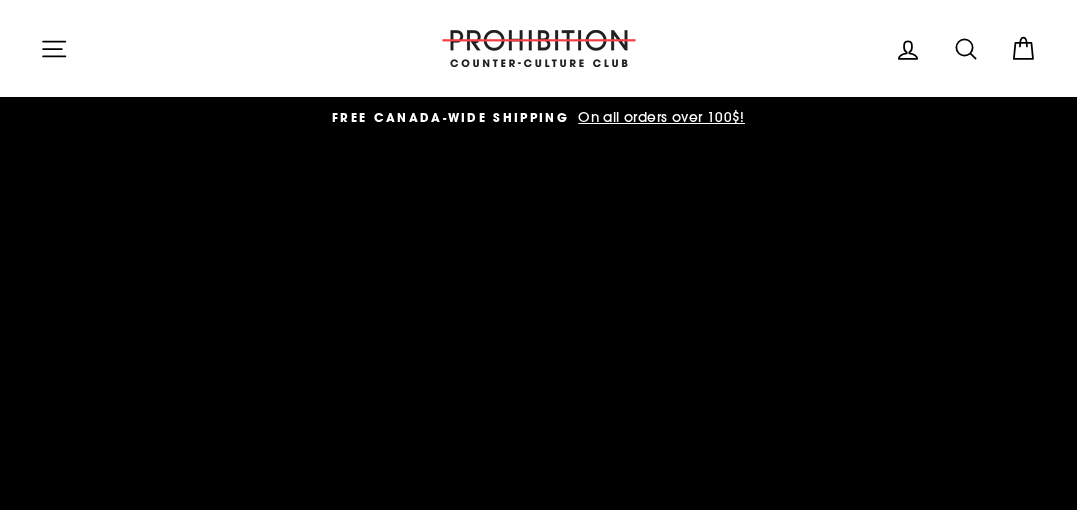 scroll, scrollTop: 384, scrollLeft: 0, axis: vertical 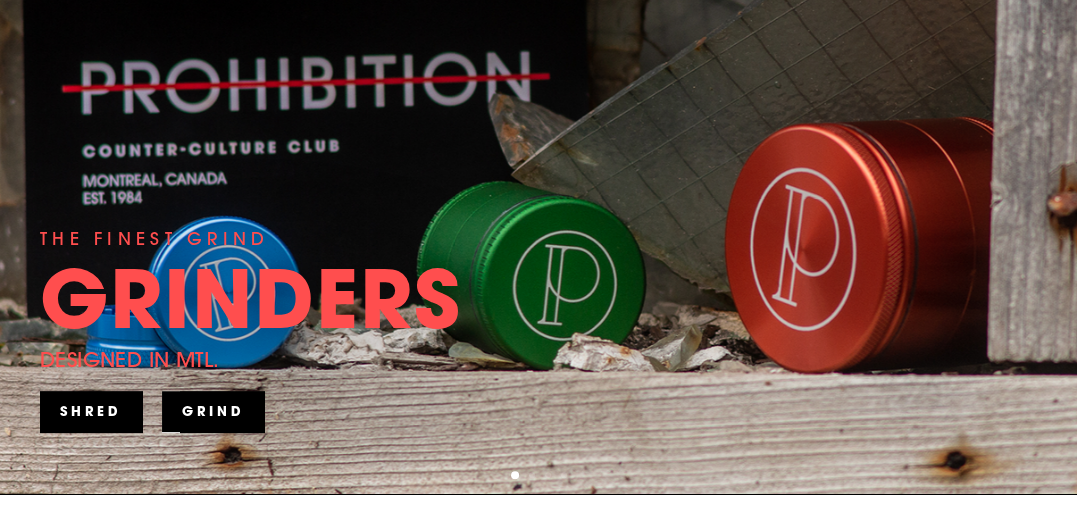 click on "GRIND" at bounding box center [213, 411] 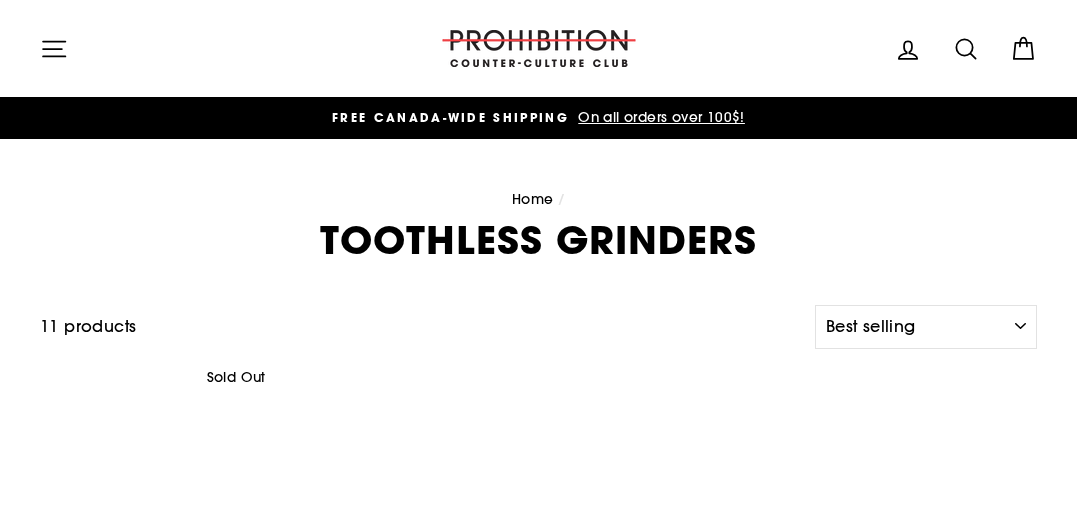 select on "best-selling" 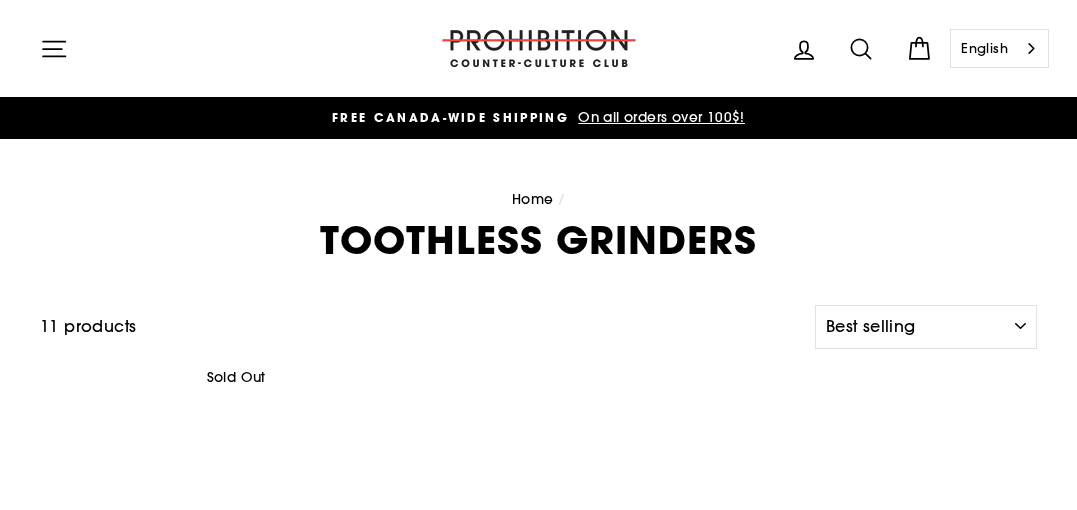 scroll, scrollTop: 0, scrollLeft: 0, axis: both 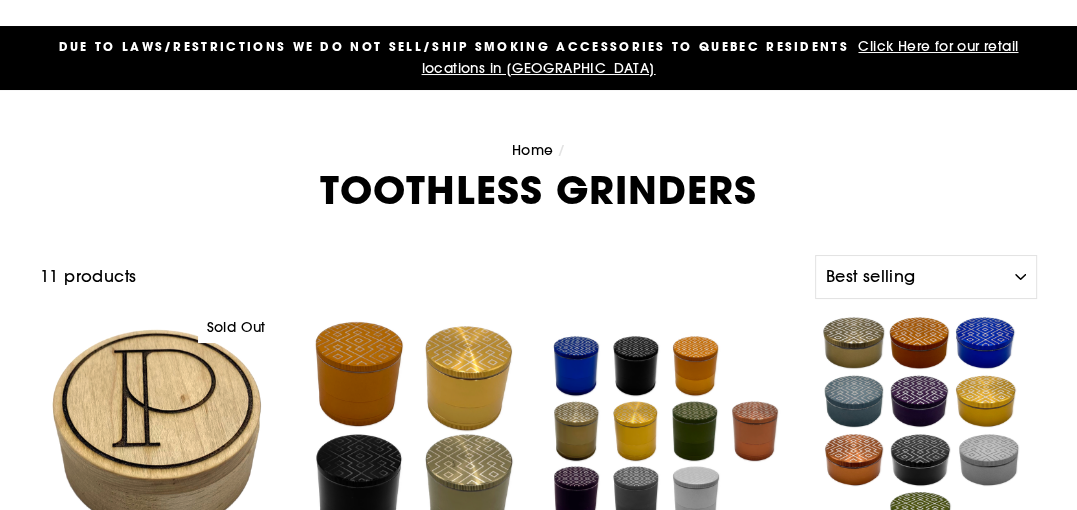 click on "Home" at bounding box center (533, 150) 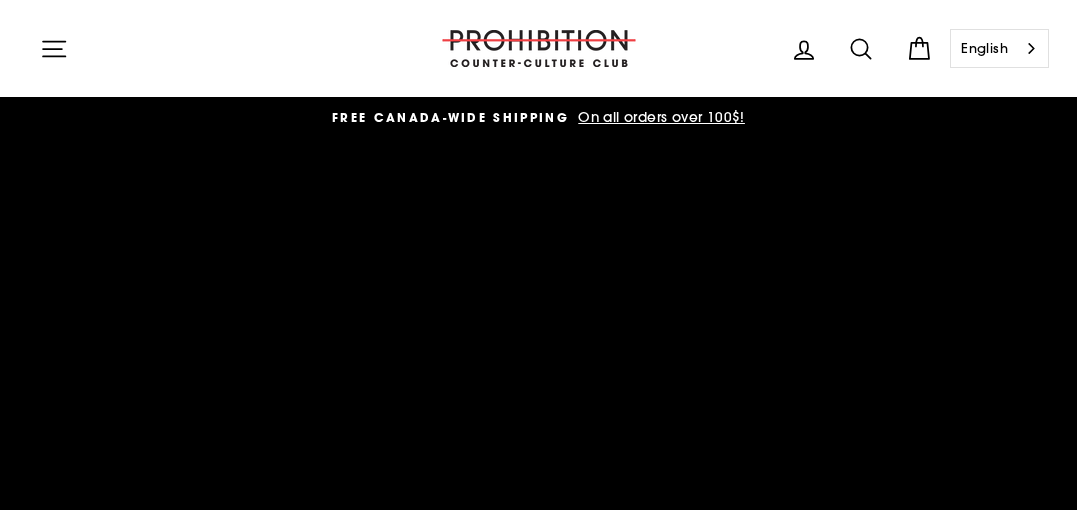 scroll, scrollTop: 0, scrollLeft: 0, axis: both 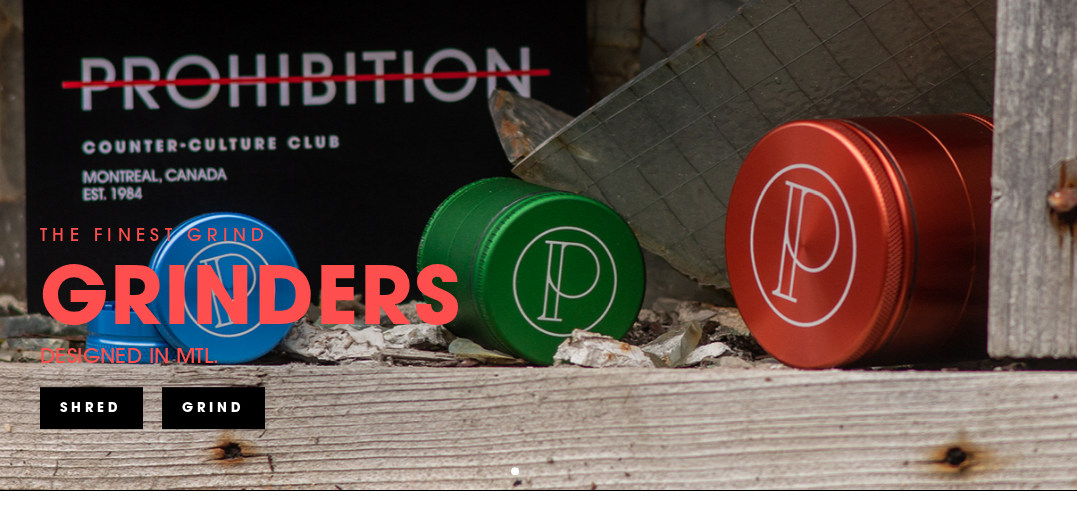 click on "SHRED" at bounding box center [91, 407] 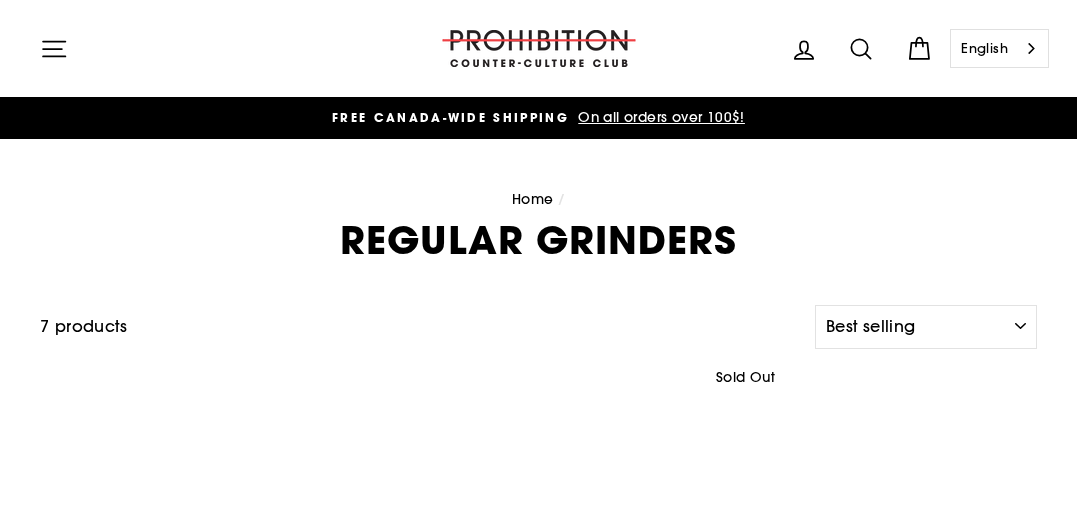 select on "best-selling" 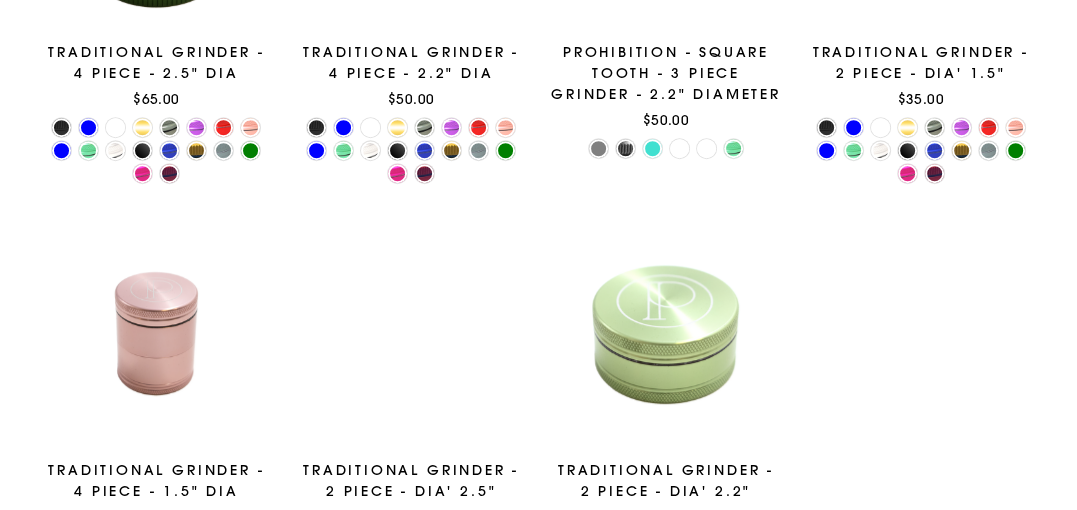scroll, scrollTop: 697, scrollLeft: 0, axis: vertical 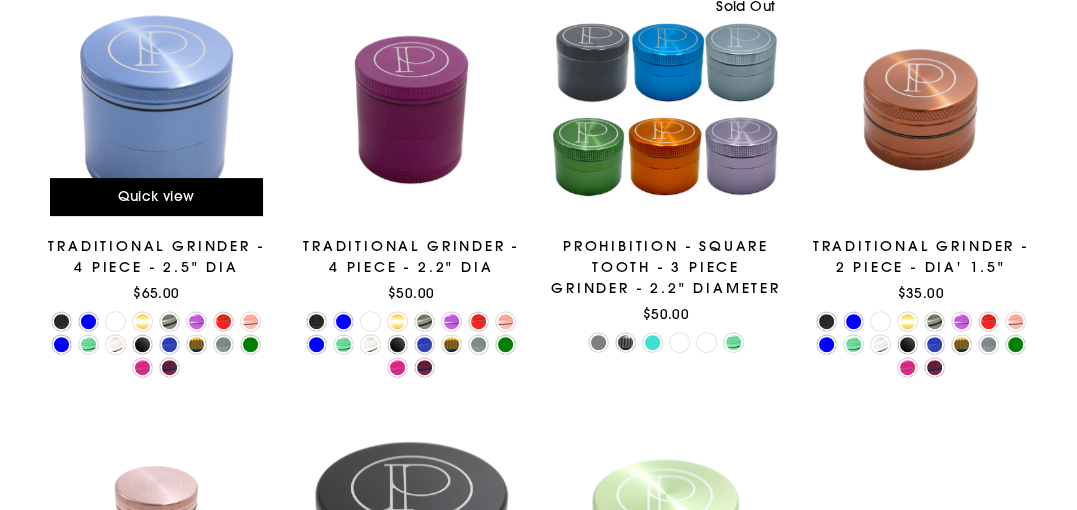 click at bounding box center [156, 109] 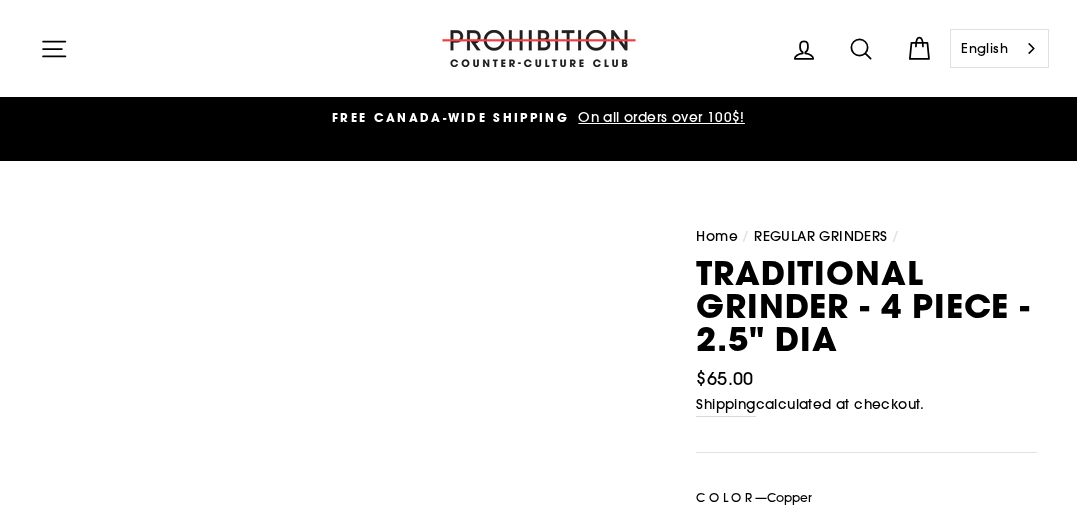 scroll, scrollTop: 0, scrollLeft: 0, axis: both 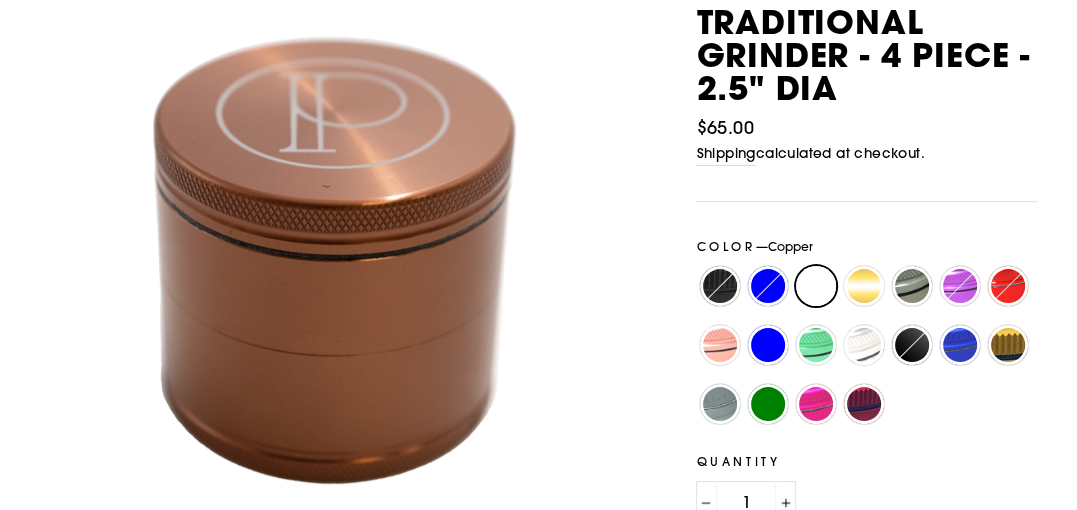 click on "Red" at bounding box center [1008, 286] 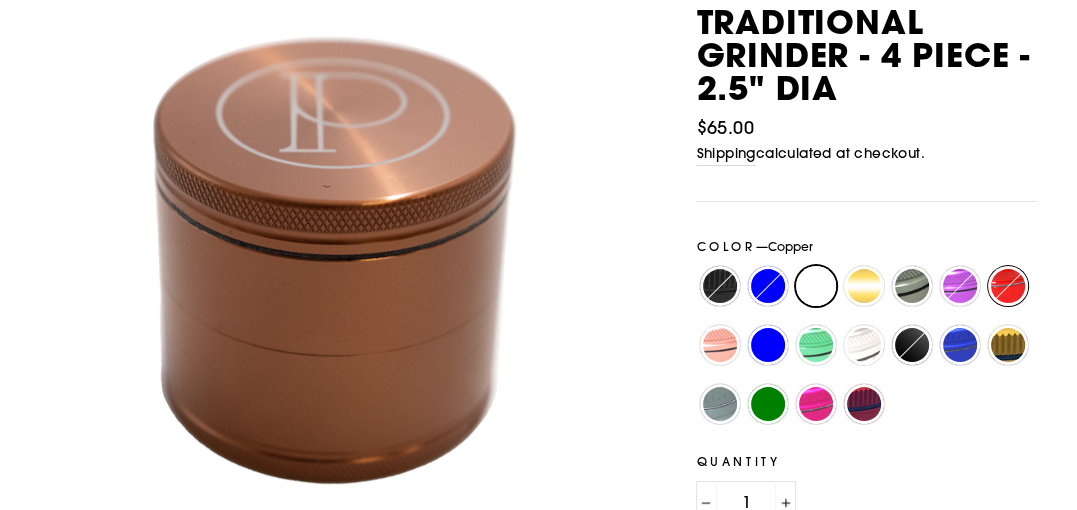 click on "Red" at bounding box center [984, 266] 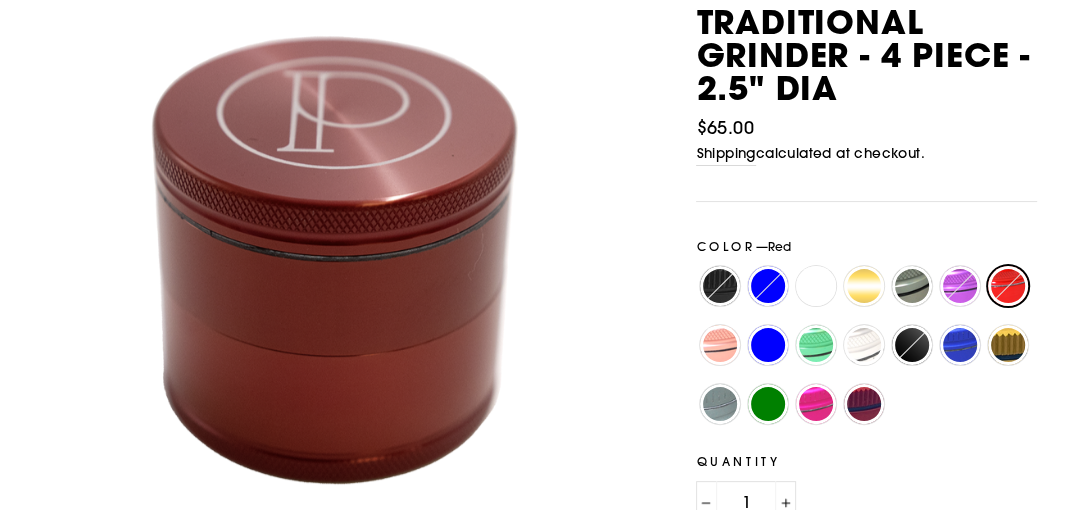 click on "Lilac" at bounding box center [960, 286] 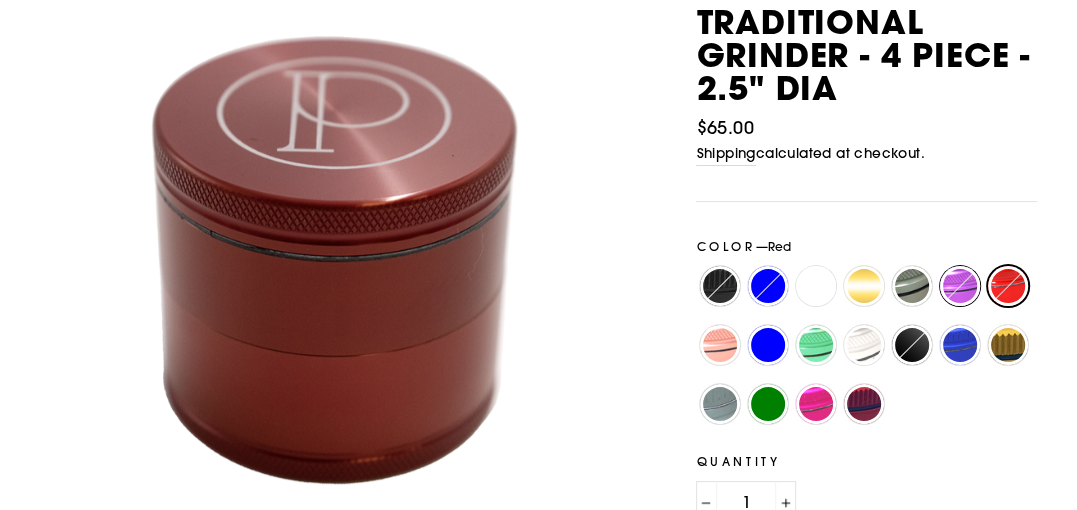 click on "Lilac" at bounding box center (936, 266) 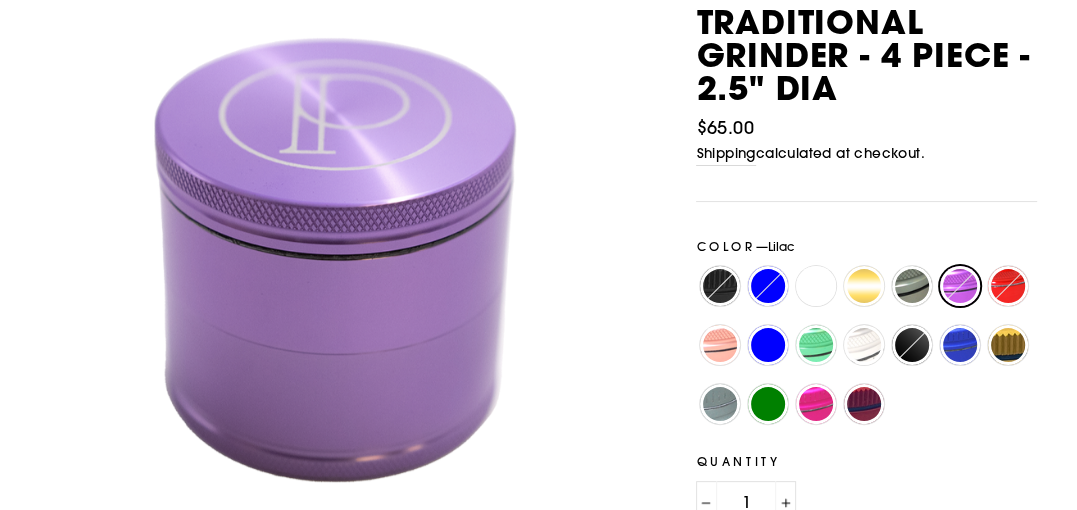 click on "Gray" at bounding box center [912, 286] 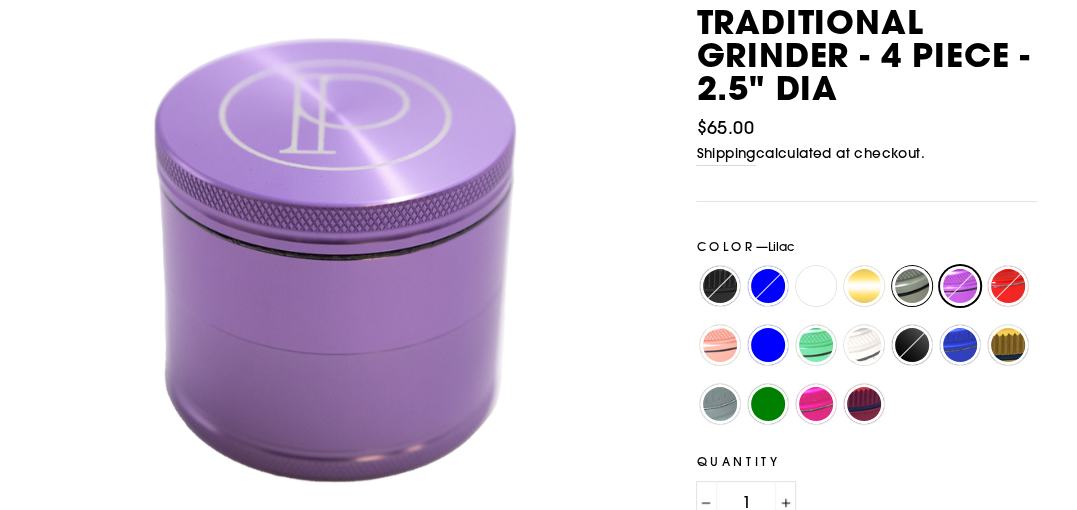 click on "Gray" at bounding box center (888, 266) 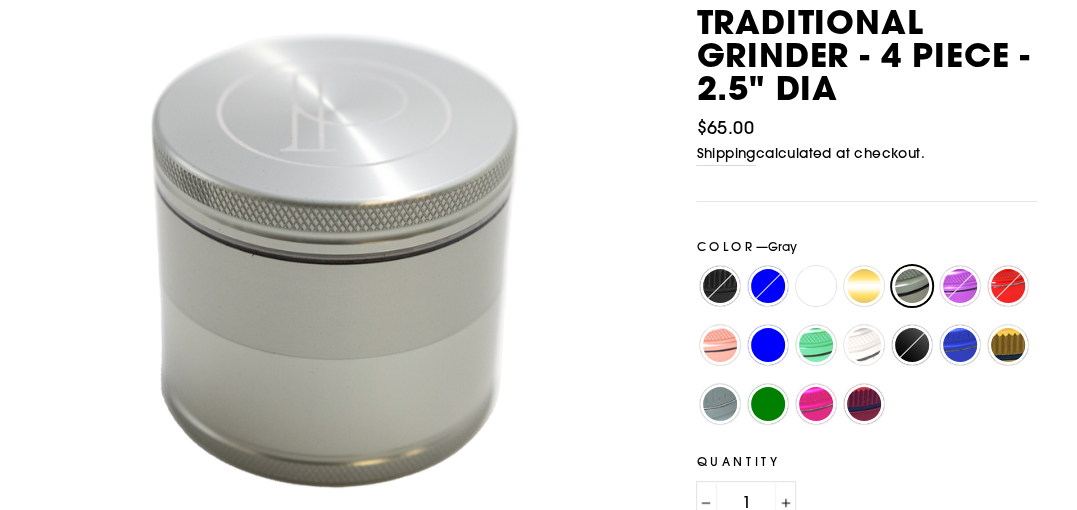 click on "Matte Gold" at bounding box center [1008, 345] 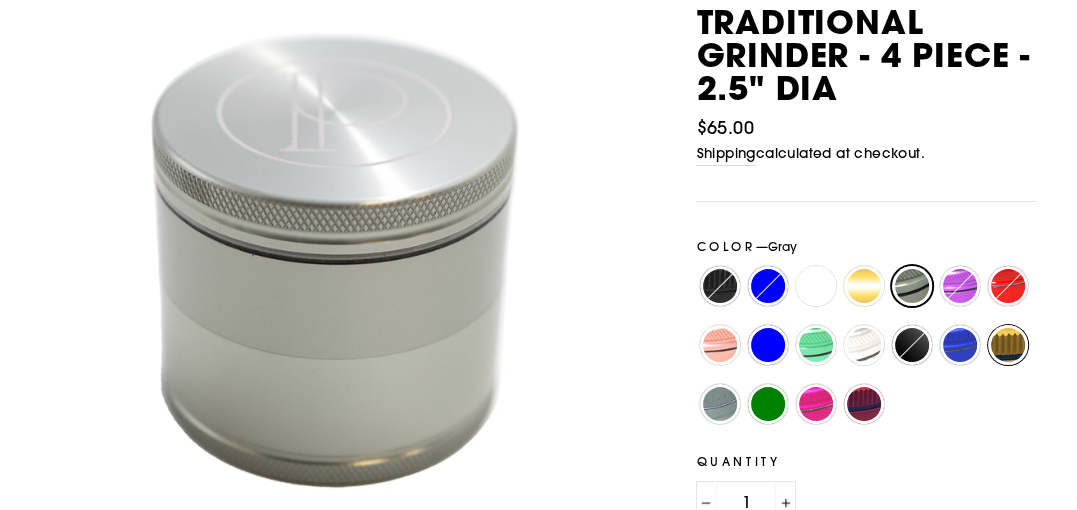 click on "Matte Gold" at bounding box center (984, 325) 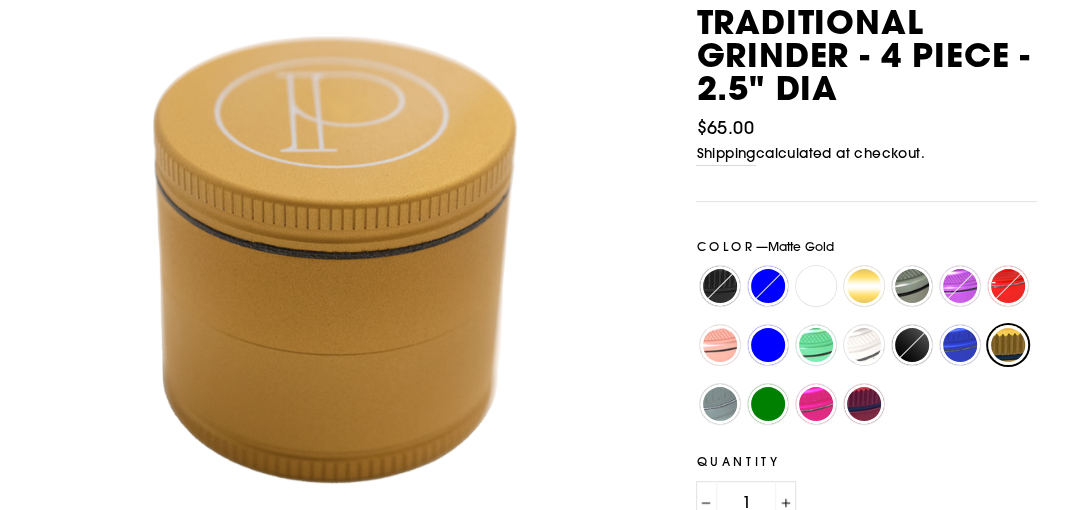 click on "[PERSON_NAME]" at bounding box center (720, 404) 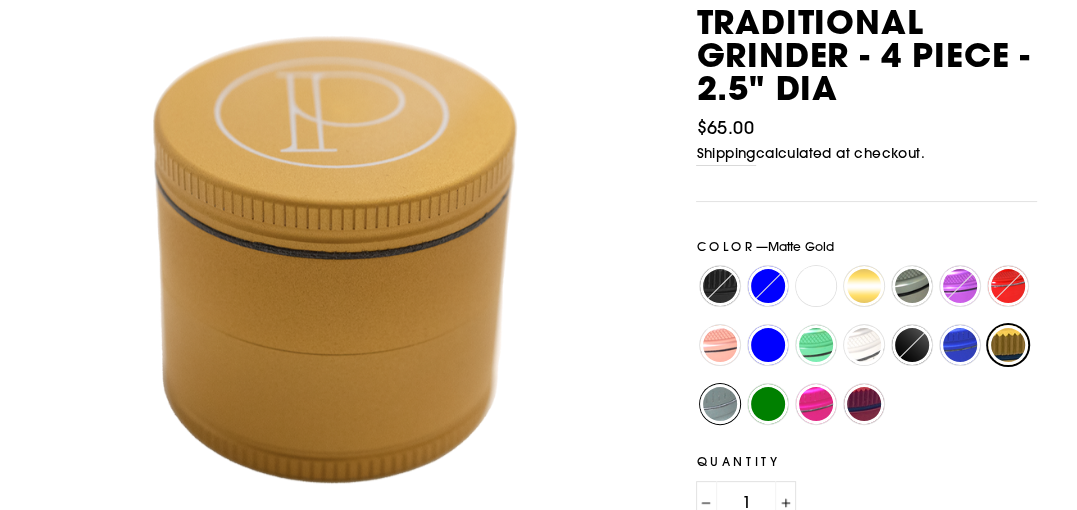 click on "[PERSON_NAME]" at bounding box center (696, 384) 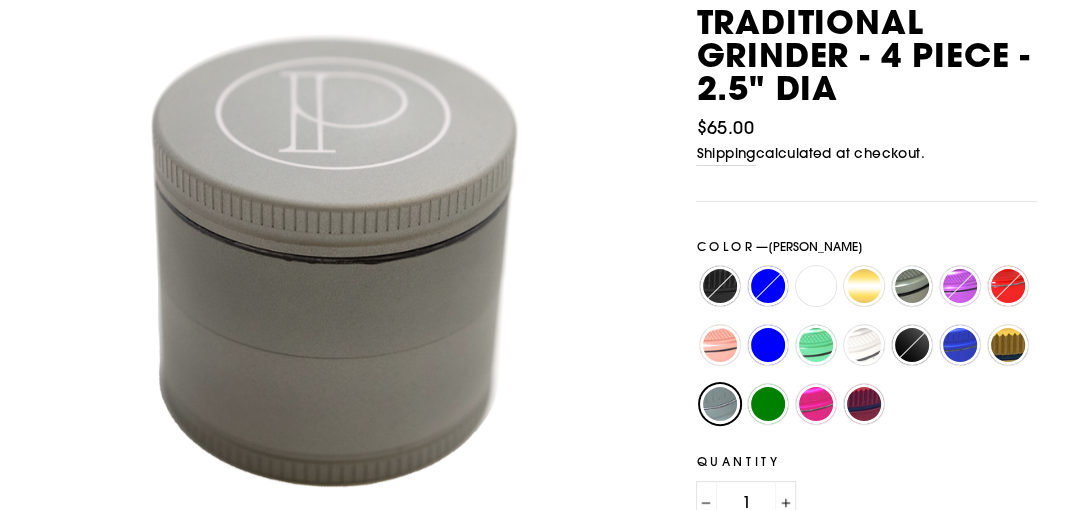 click on "Rose Gold" at bounding box center [720, 345] 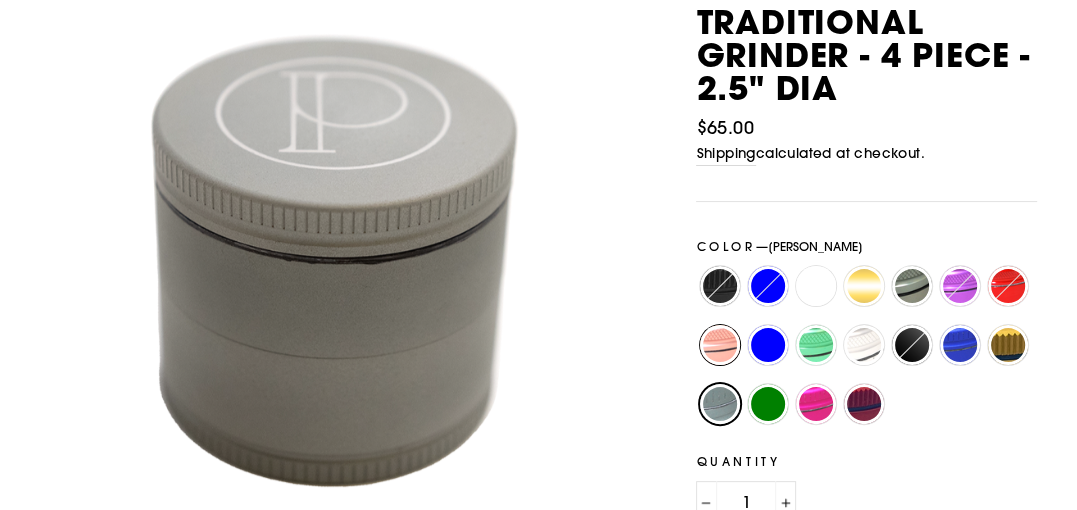 click on "Rose Gold" at bounding box center (696, 325) 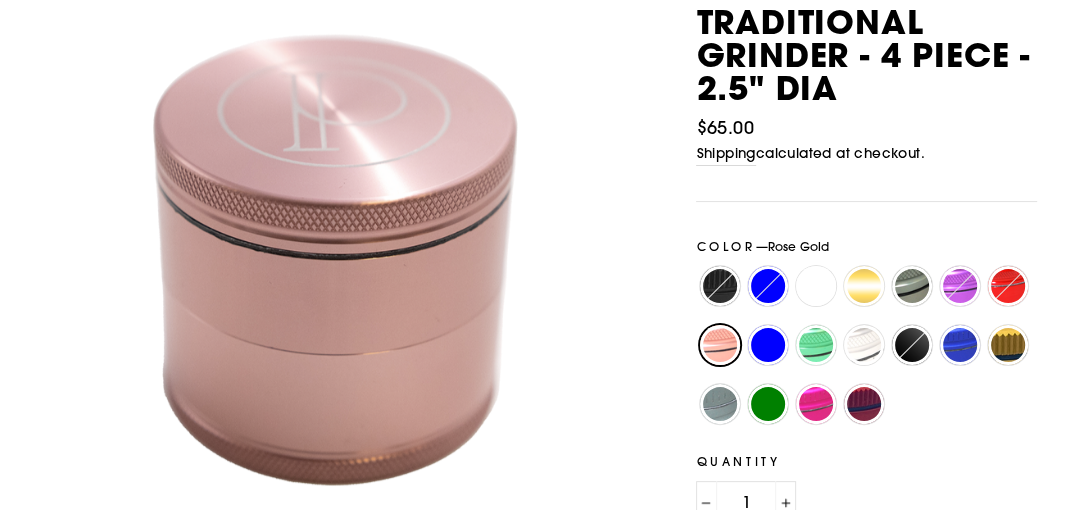 click on "Black" at bounding box center (720, 286) 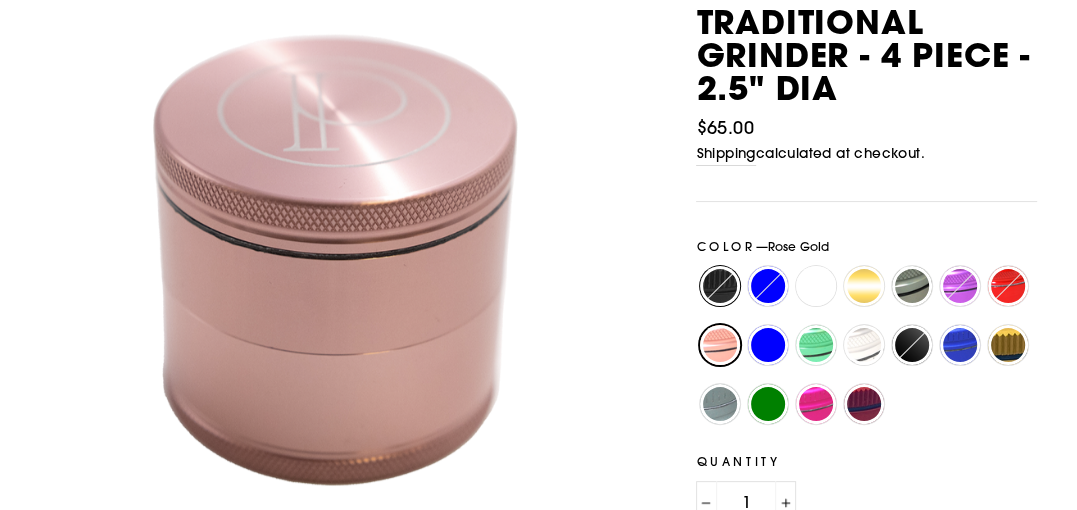 click on "Black" at bounding box center [696, 266] 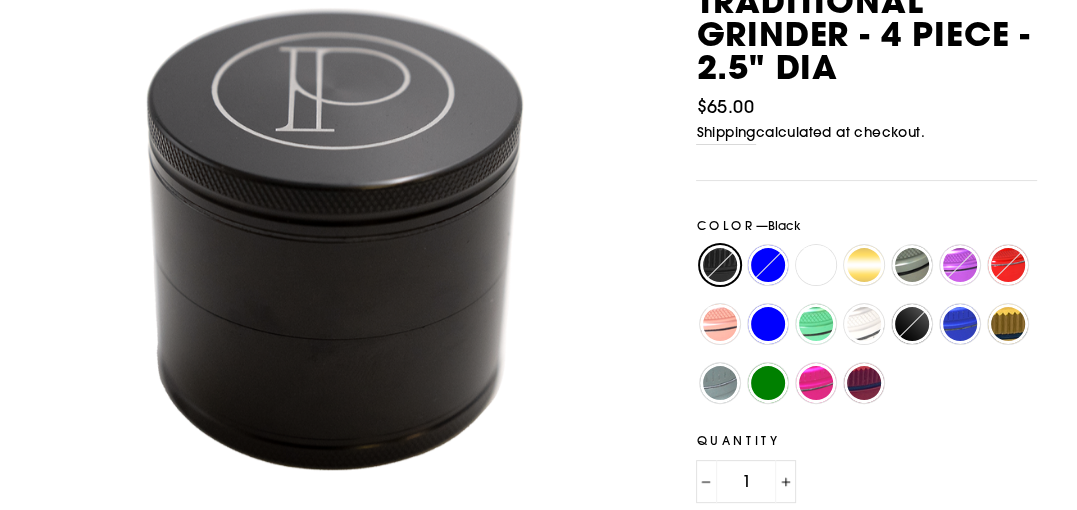 scroll, scrollTop: 223, scrollLeft: 0, axis: vertical 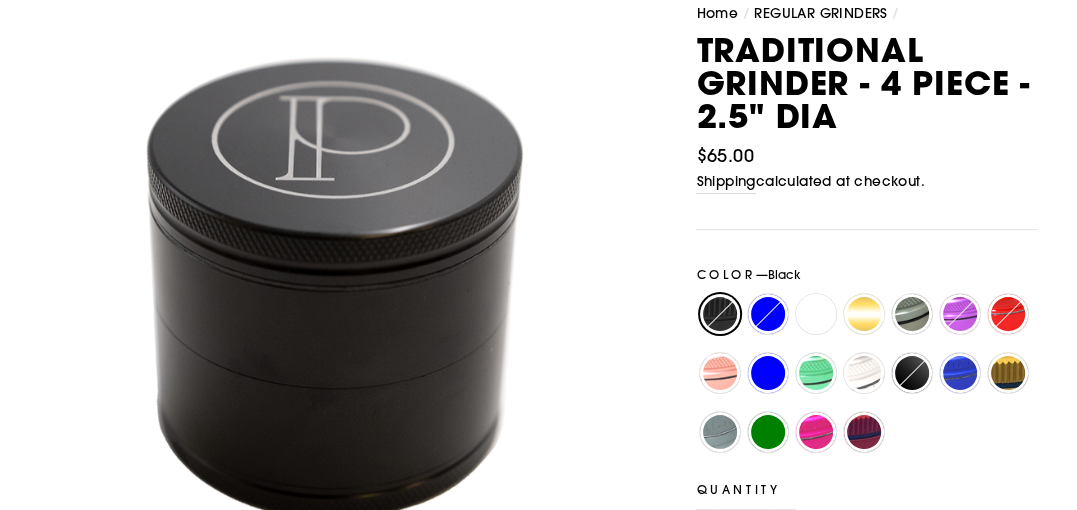 click on "Silver" at bounding box center (864, 373) 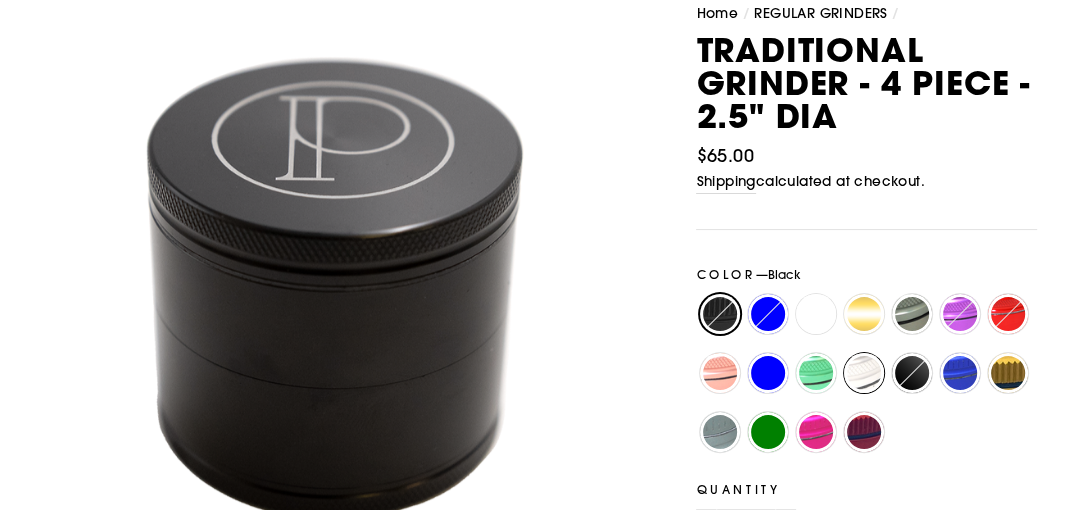 click on "Silver" at bounding box center (840, 353) 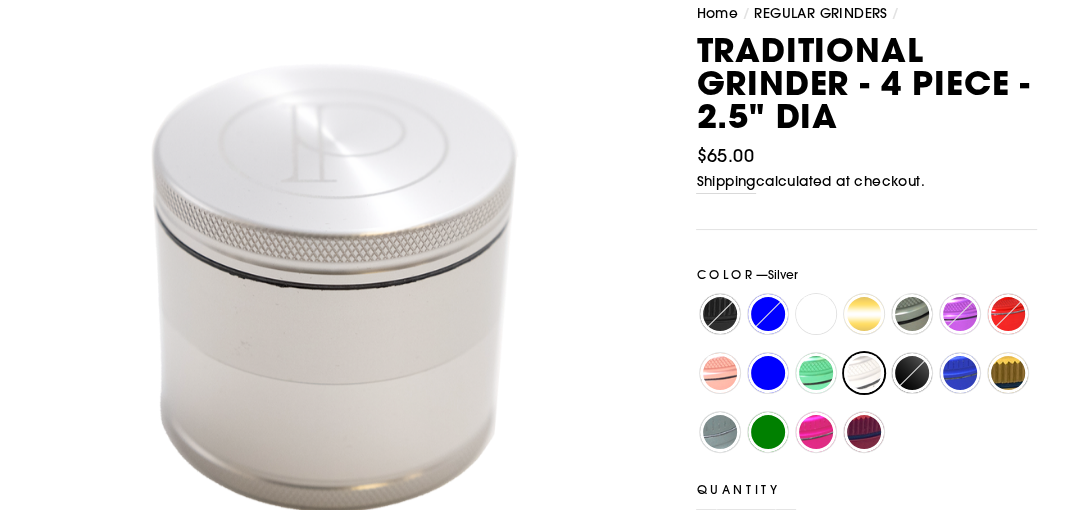 click on "Matte Black" at bounding box center (912, 373) 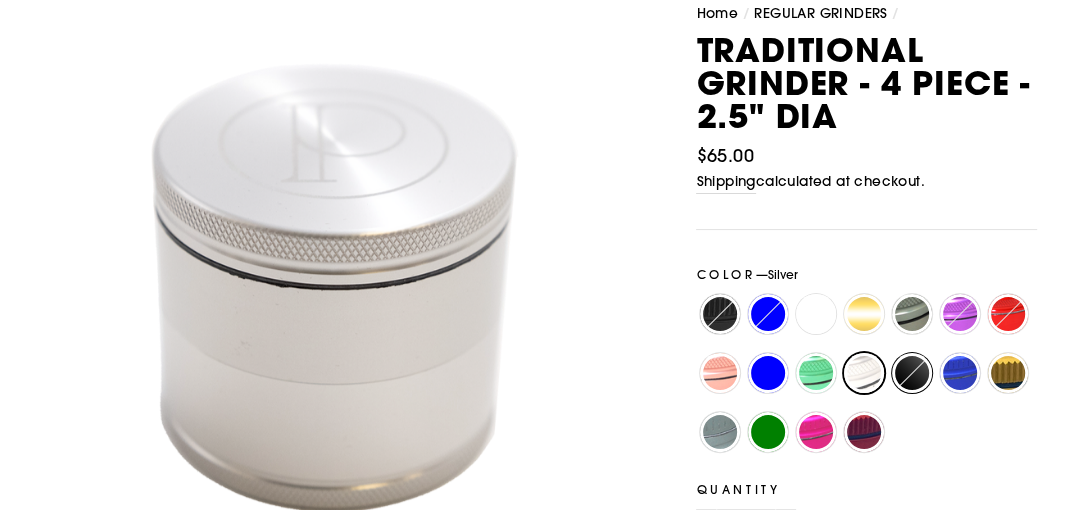 click on "Matte Black" at bounding box center [888, 353] 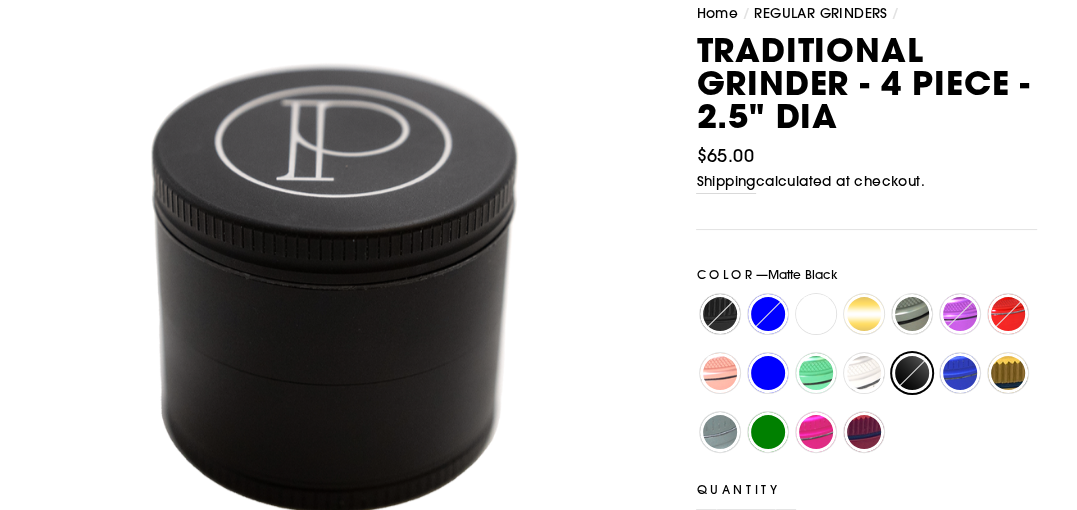 click on "Gray" at bounding box center (912, 314) 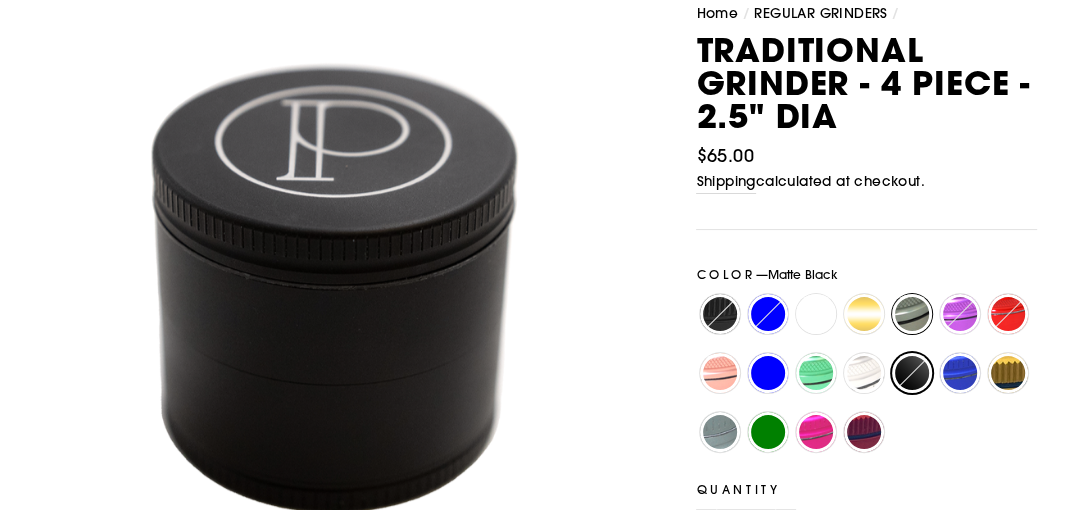 click on "Gray" at bounding box center [888, 294] 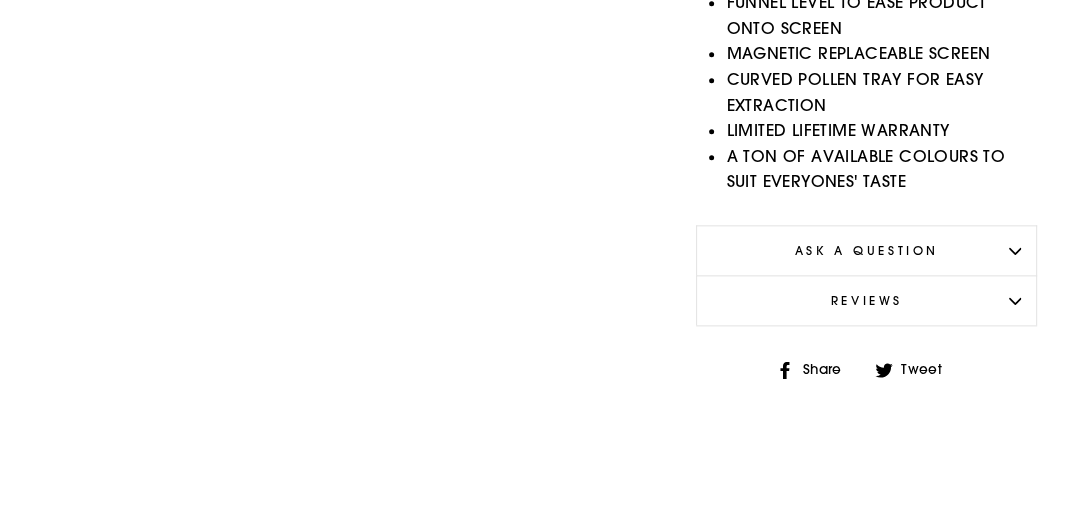 scroll, scrollTop: 0, scrollLeft: 0, axis: both 